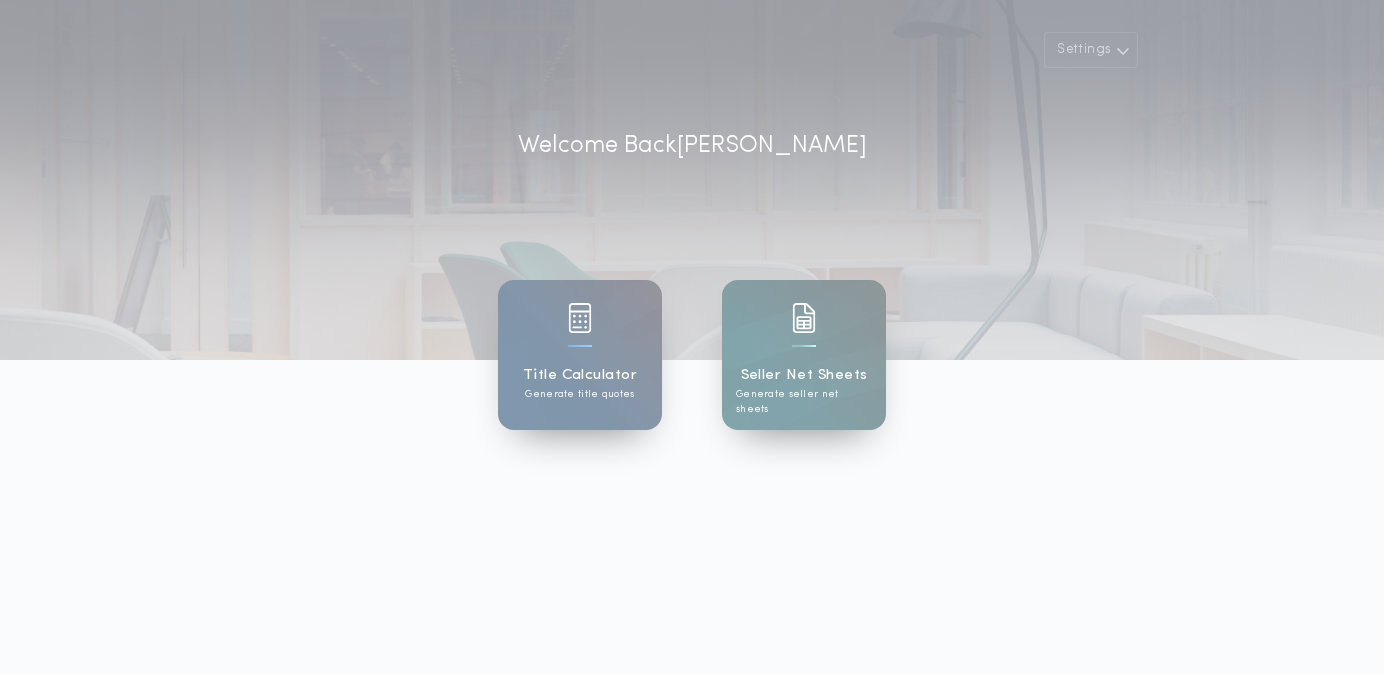 scroll, scrollTop: 0, scrollLeft: 0, axis: both 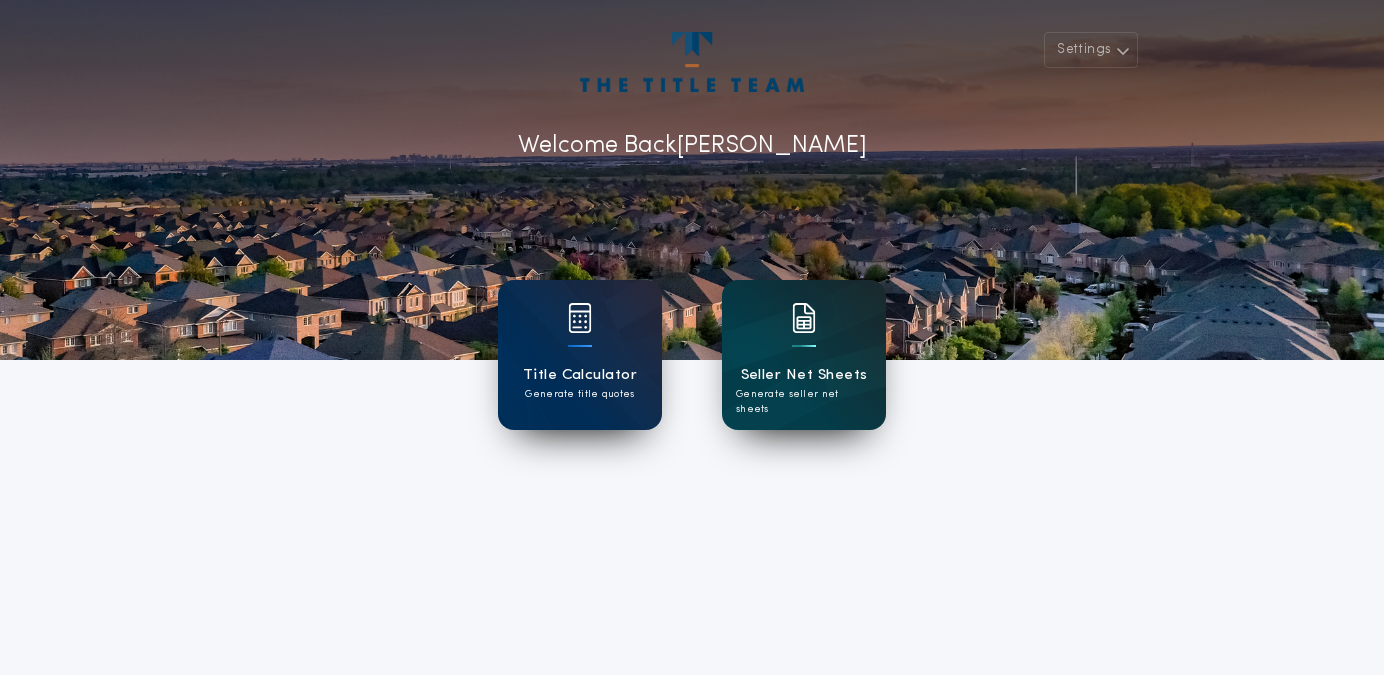 click at bounding box center (804, 318) 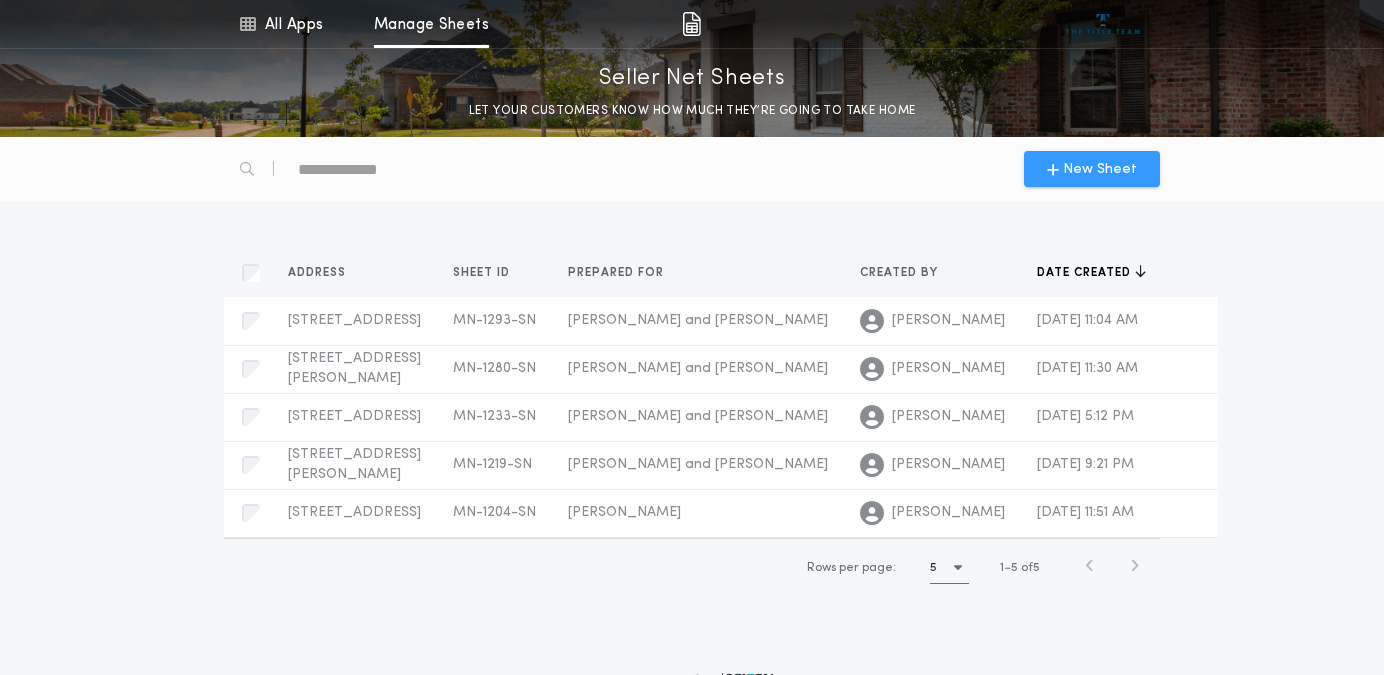 click on "New Sheet" at bounding box center [1092, 169] 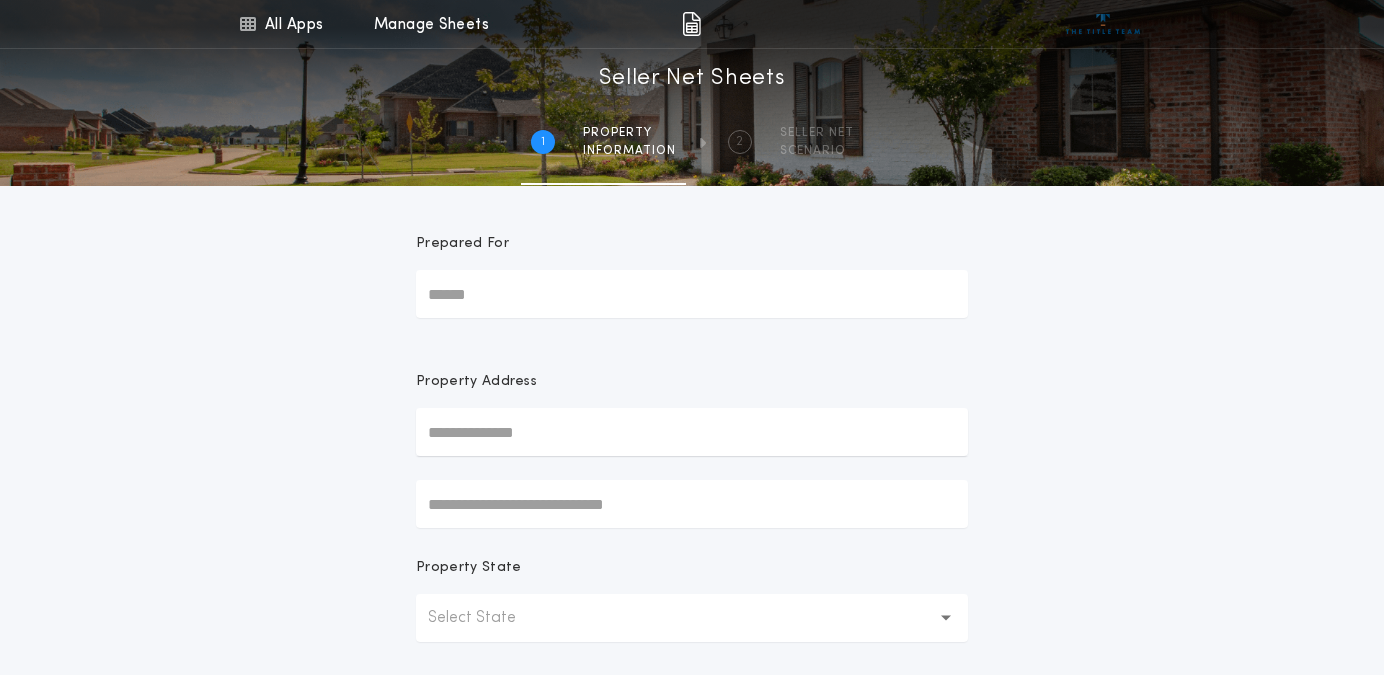 click on "Prepared For" at bounding box center [692, 294] 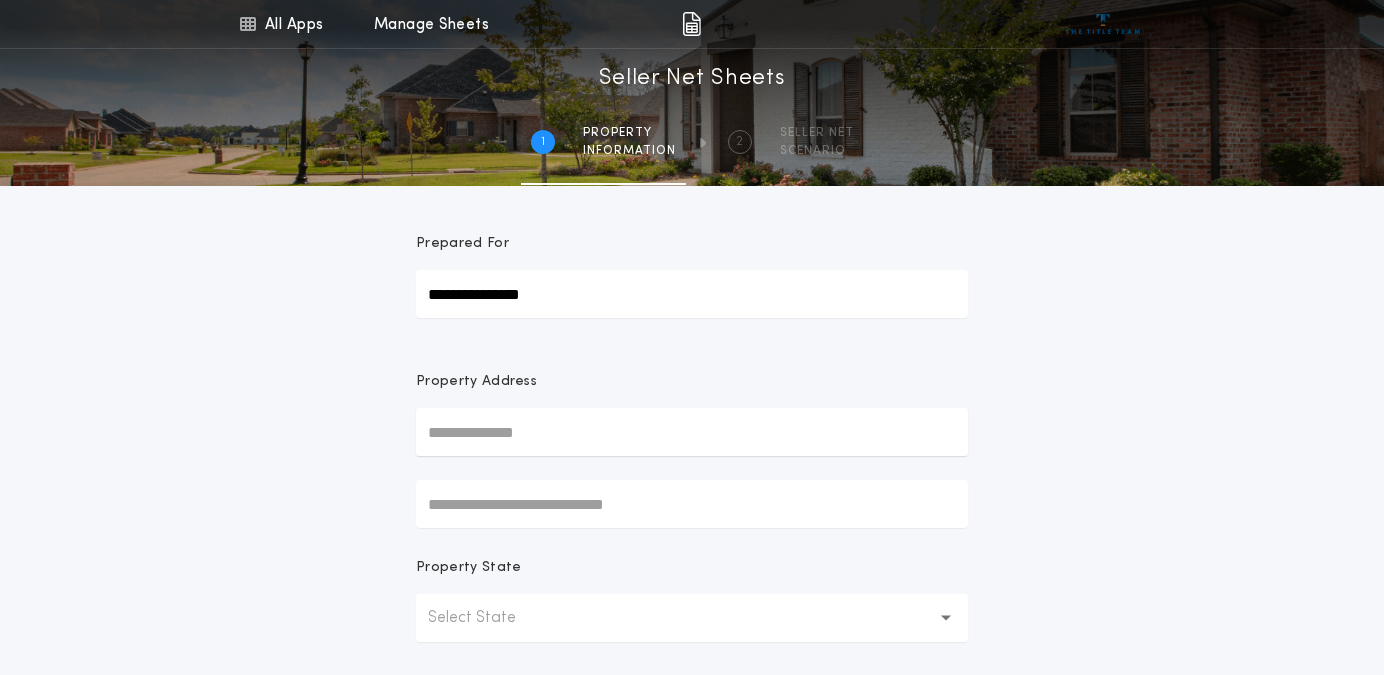 drag, startPoint x: 557, startPoint y: 299, endPoint x: 440, endPoint y: 288, distance: 117.51595 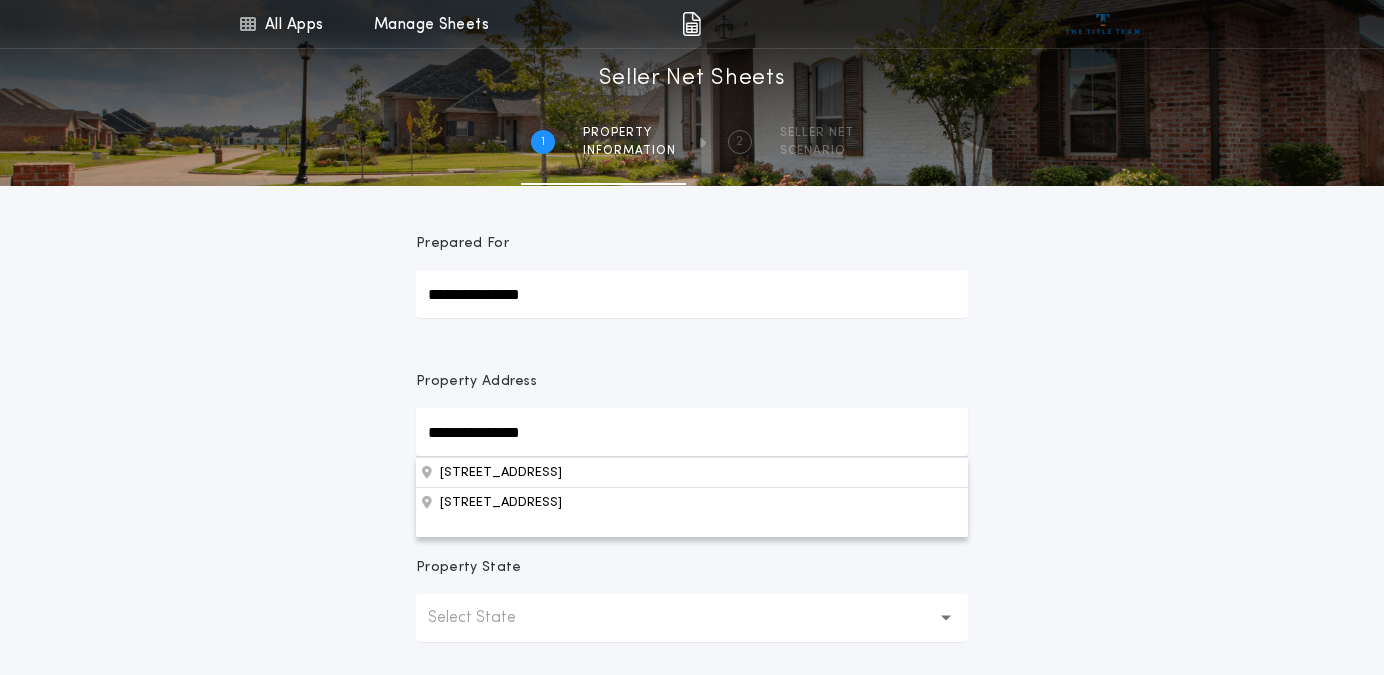 type on "**********" 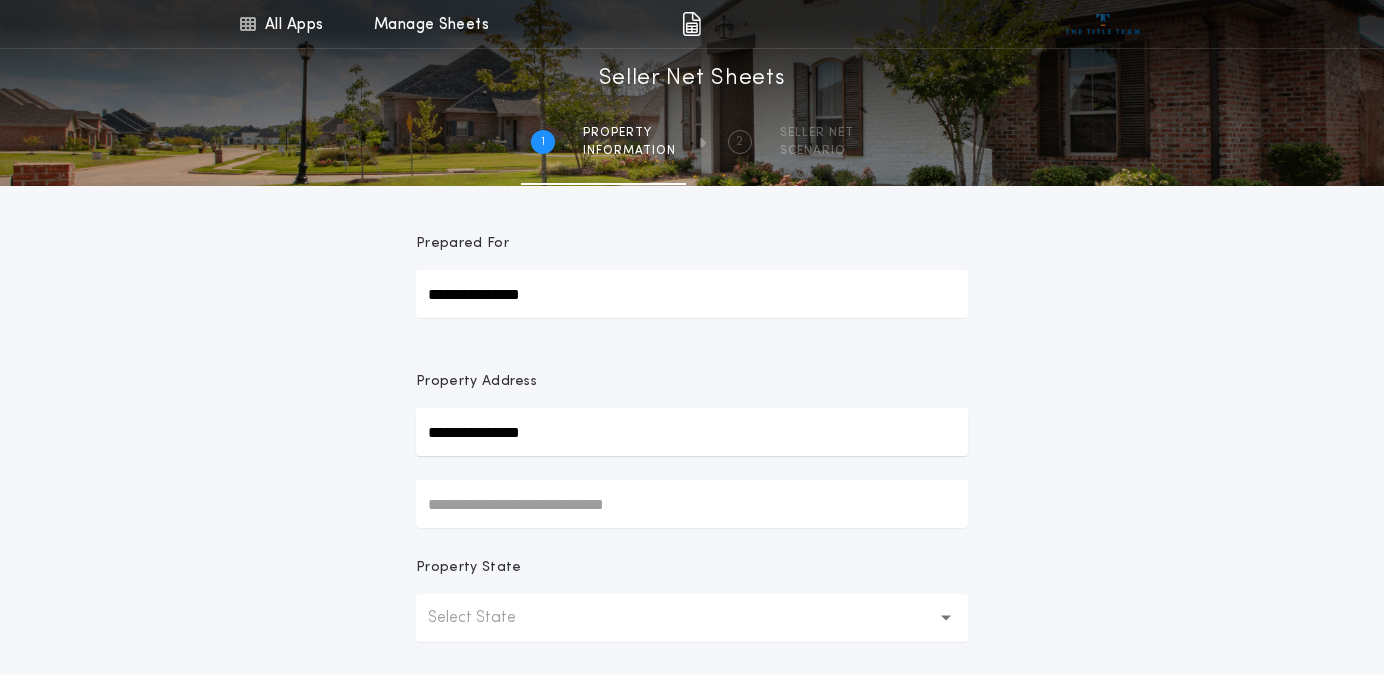 drag, startPoint x: 539, startPoint y: 300, endPoint x: 418, endPoint y: 297, distance: 121.037186 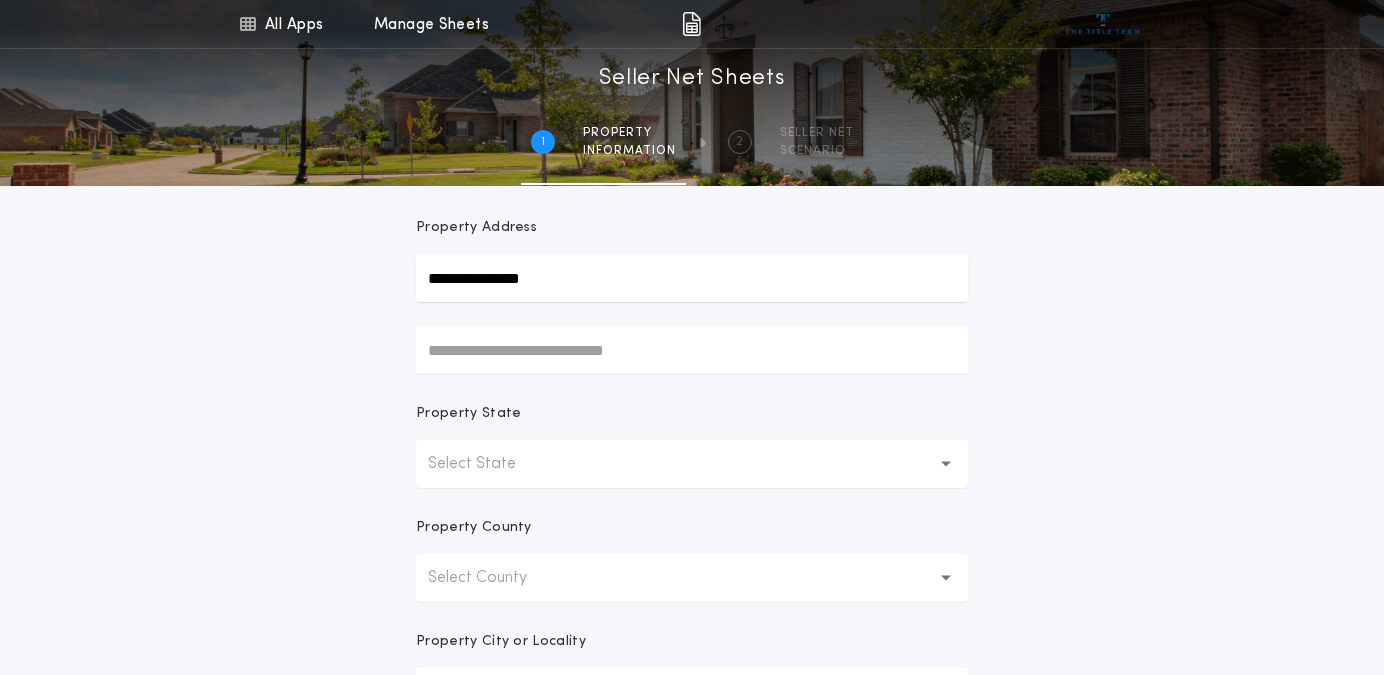 scroll, scrollTop: 173, scrollLeft: 0, axis: vertical 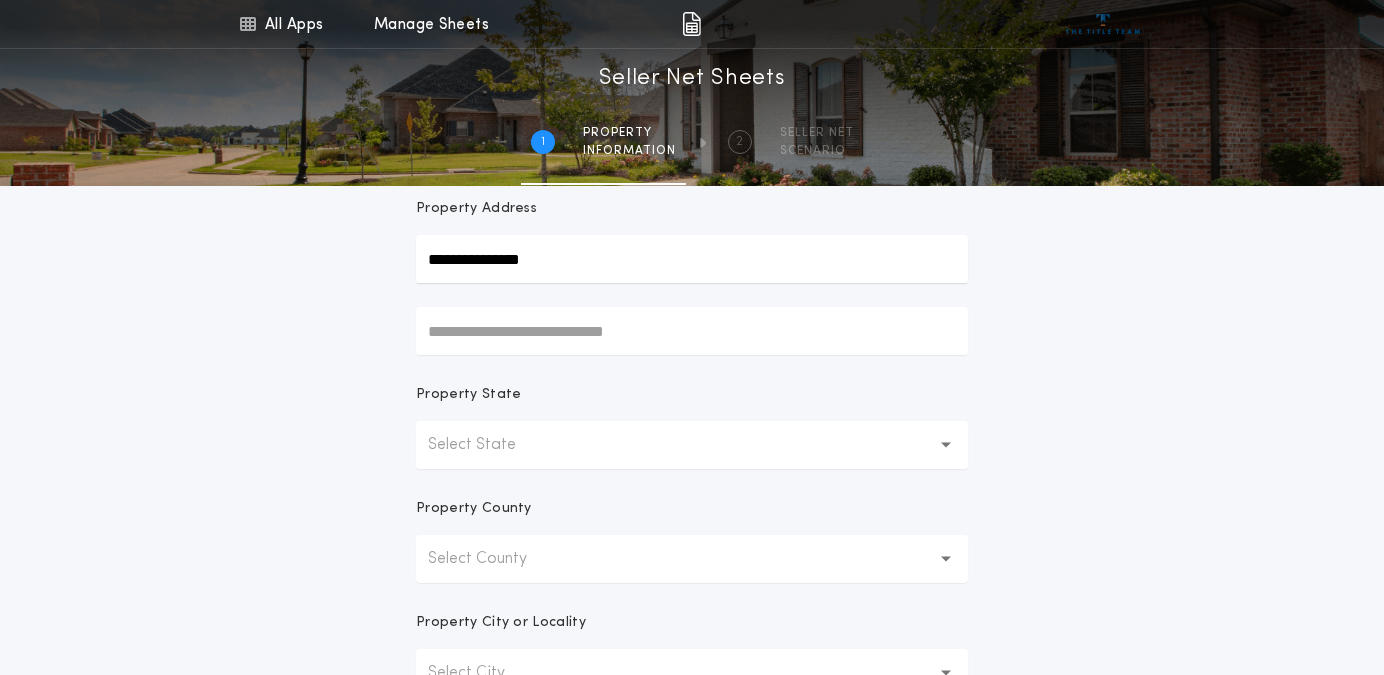 type on "**********" 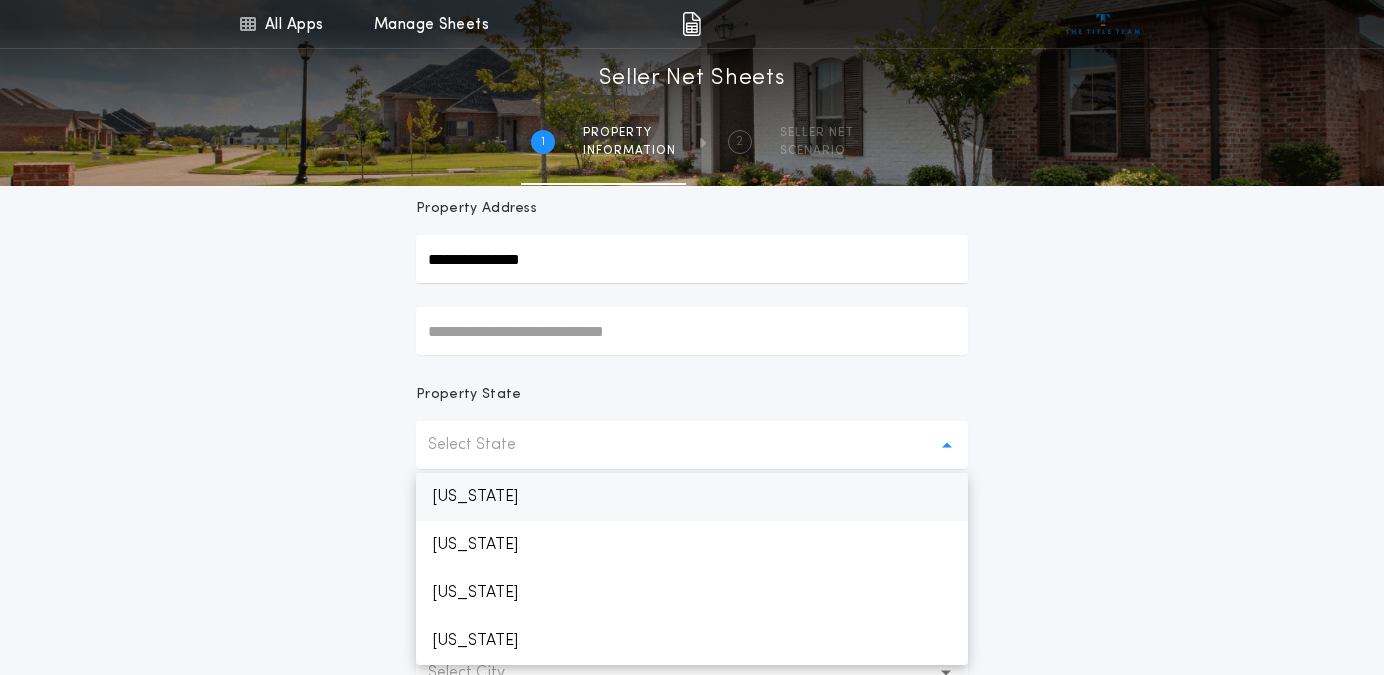 click on "[US_STATE]" at bounding box center (692, 497) 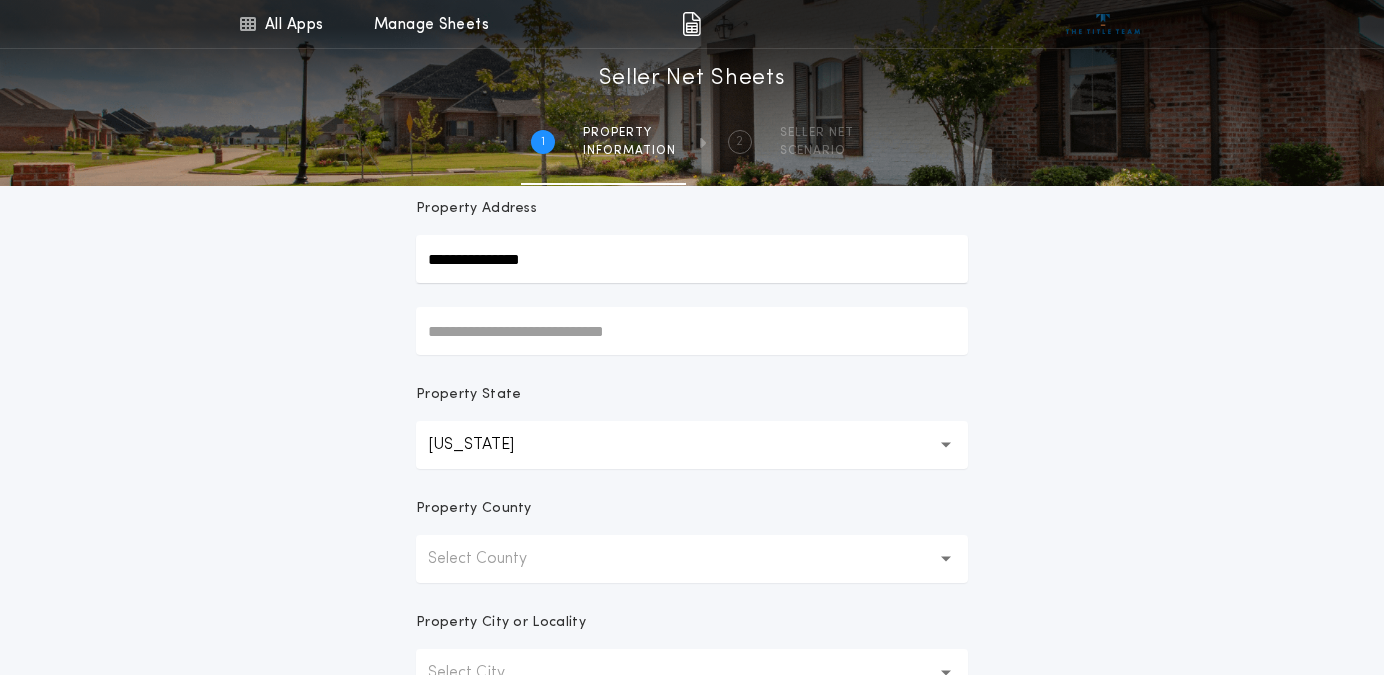 click on "Select County" at bounding box center [493, 559] 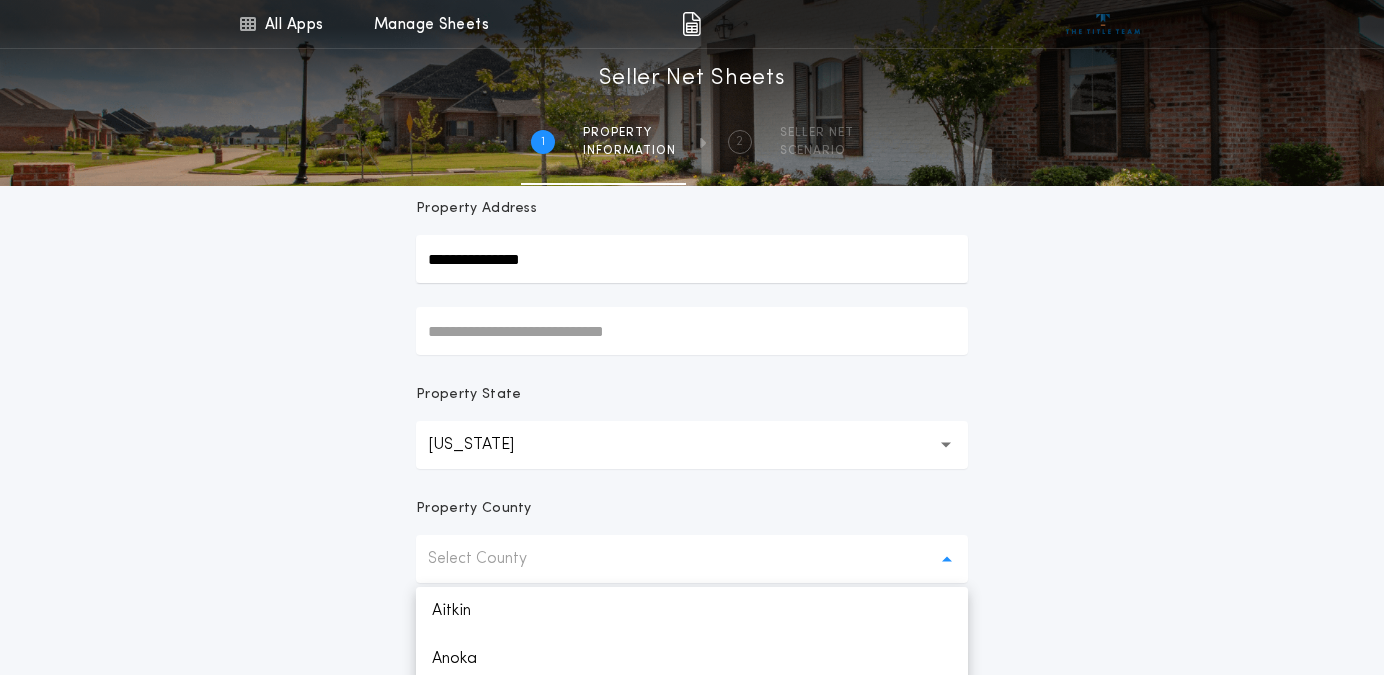 scroll, scrollTop: 285, scrollLeft: 0, axis: vertical 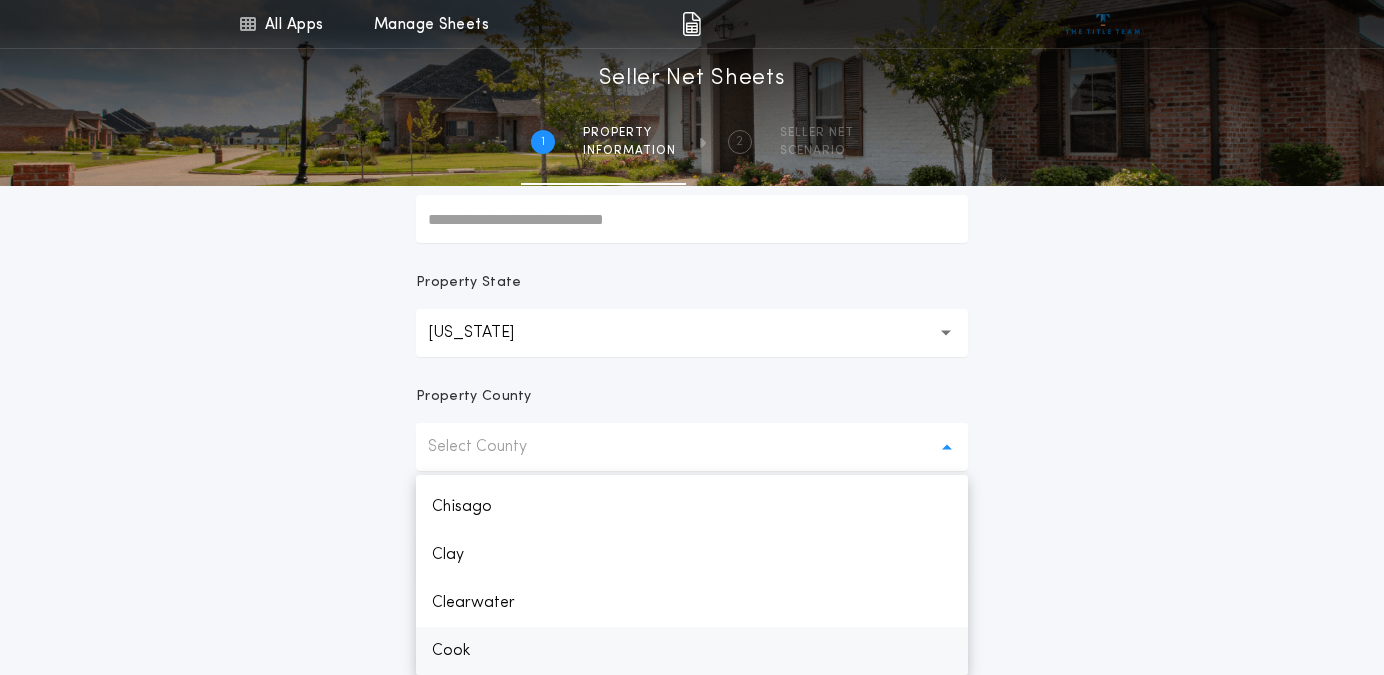 click on "Cook" at bounding box center (692, 651) 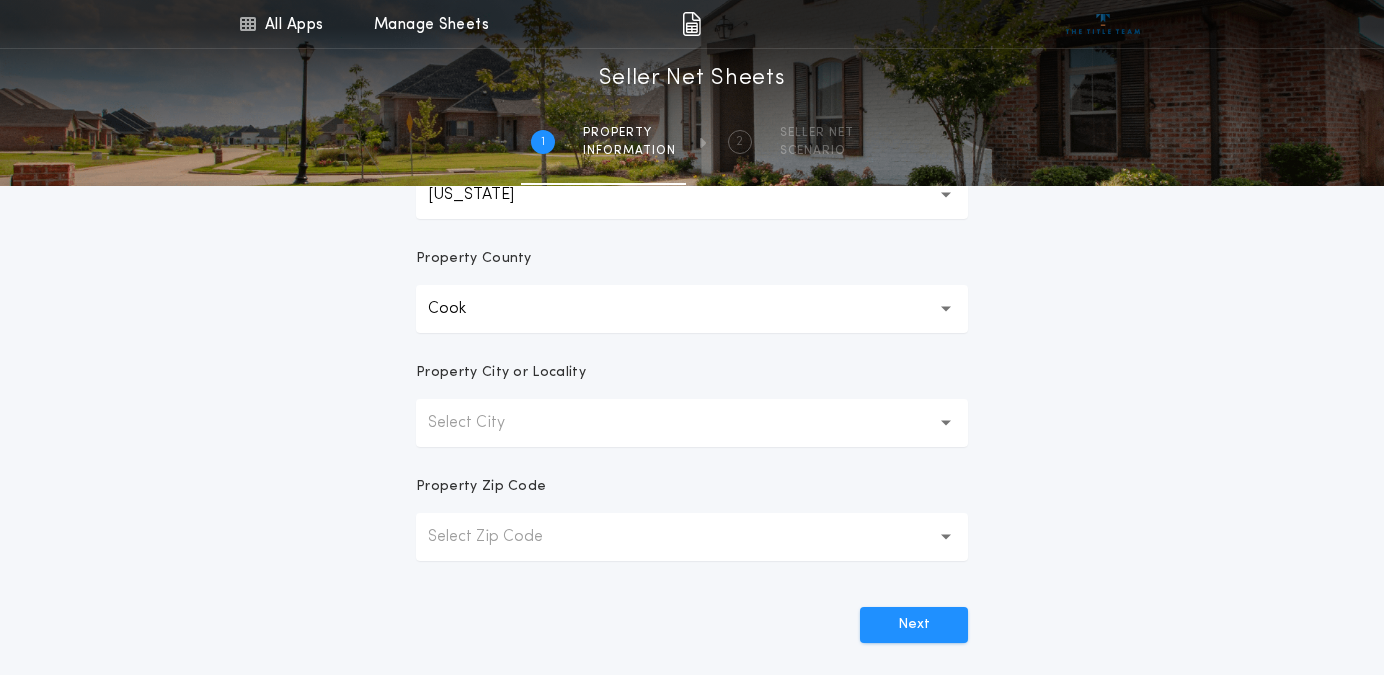 scroll, scrollTop: 435, scrollLeft: 0, axis: vertical 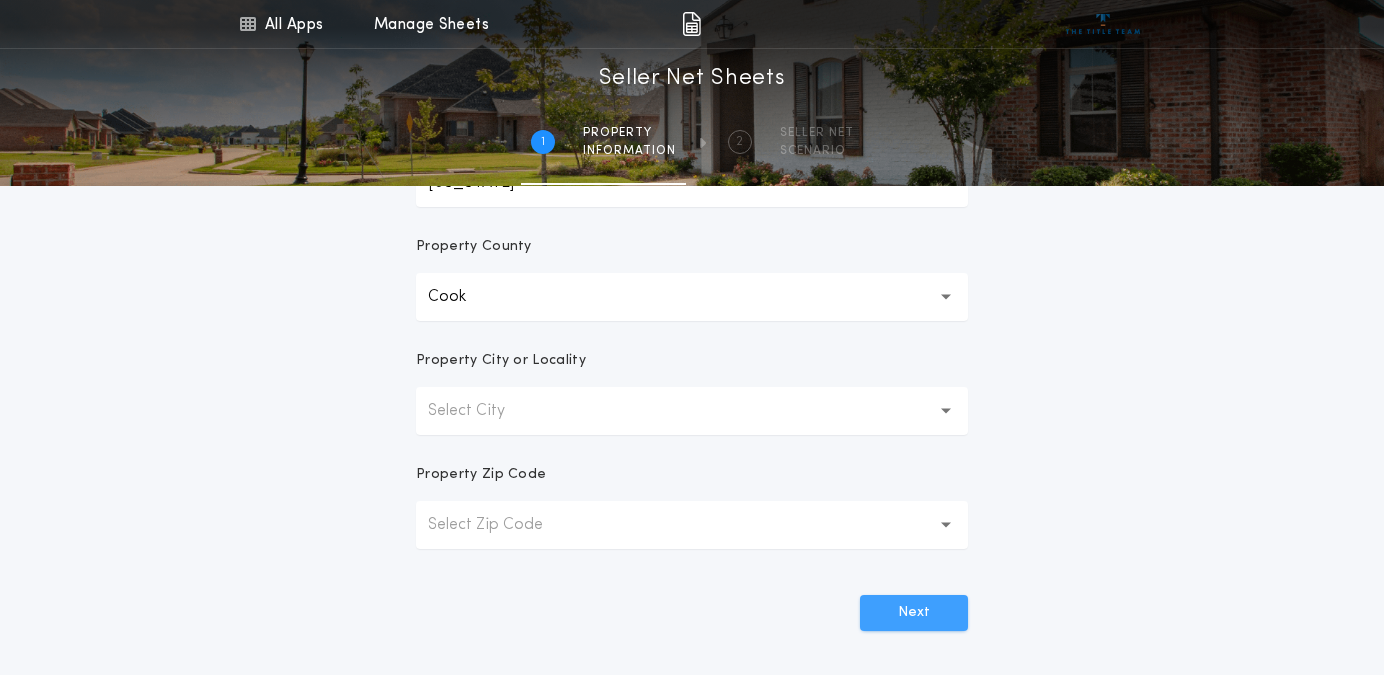 click on "Next" at bounding box center [914, 613] 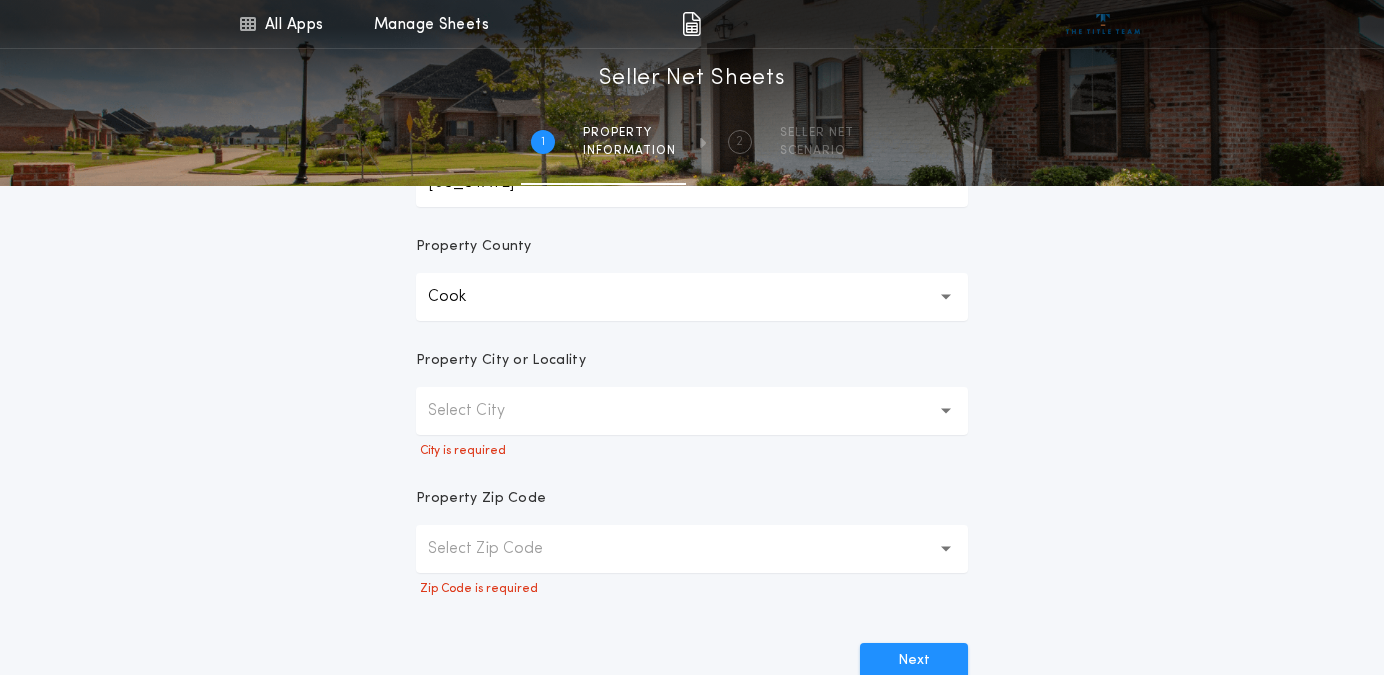 click on "Select City" at bounding box center (482, 411) 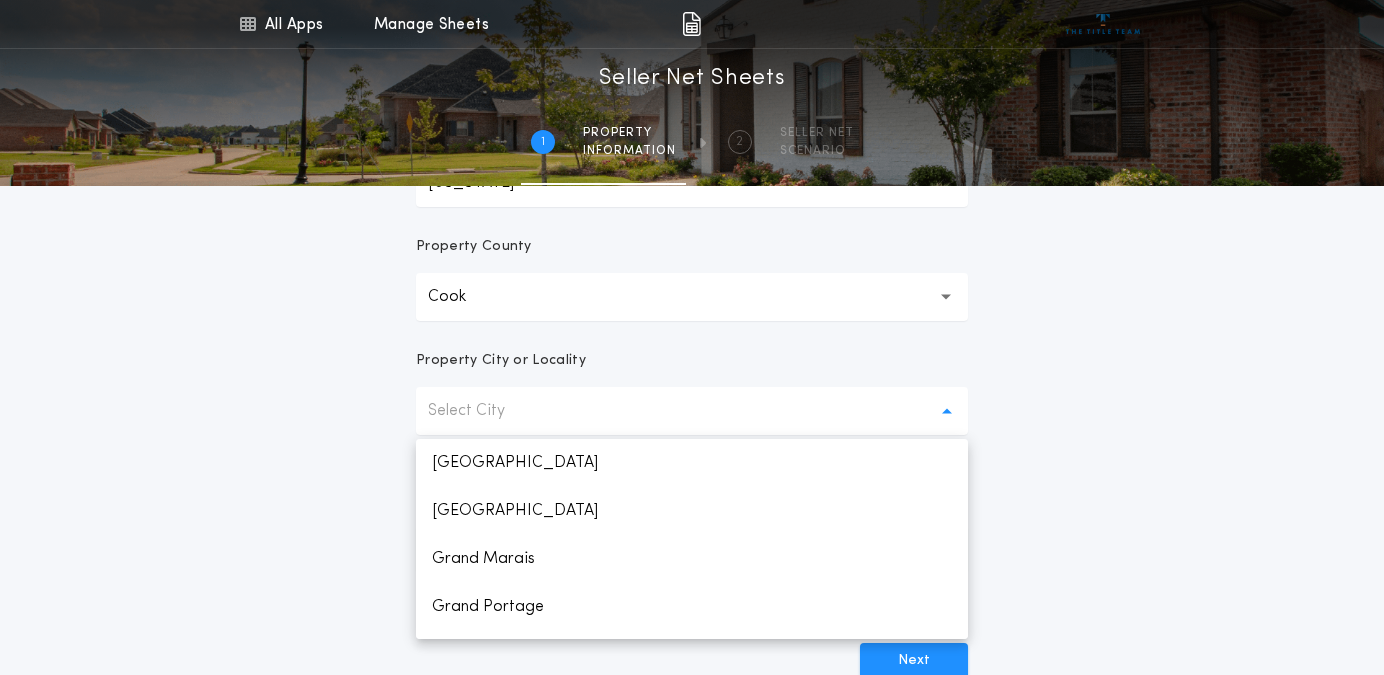 click on "Cook ****" at bounding box center [692, 297] 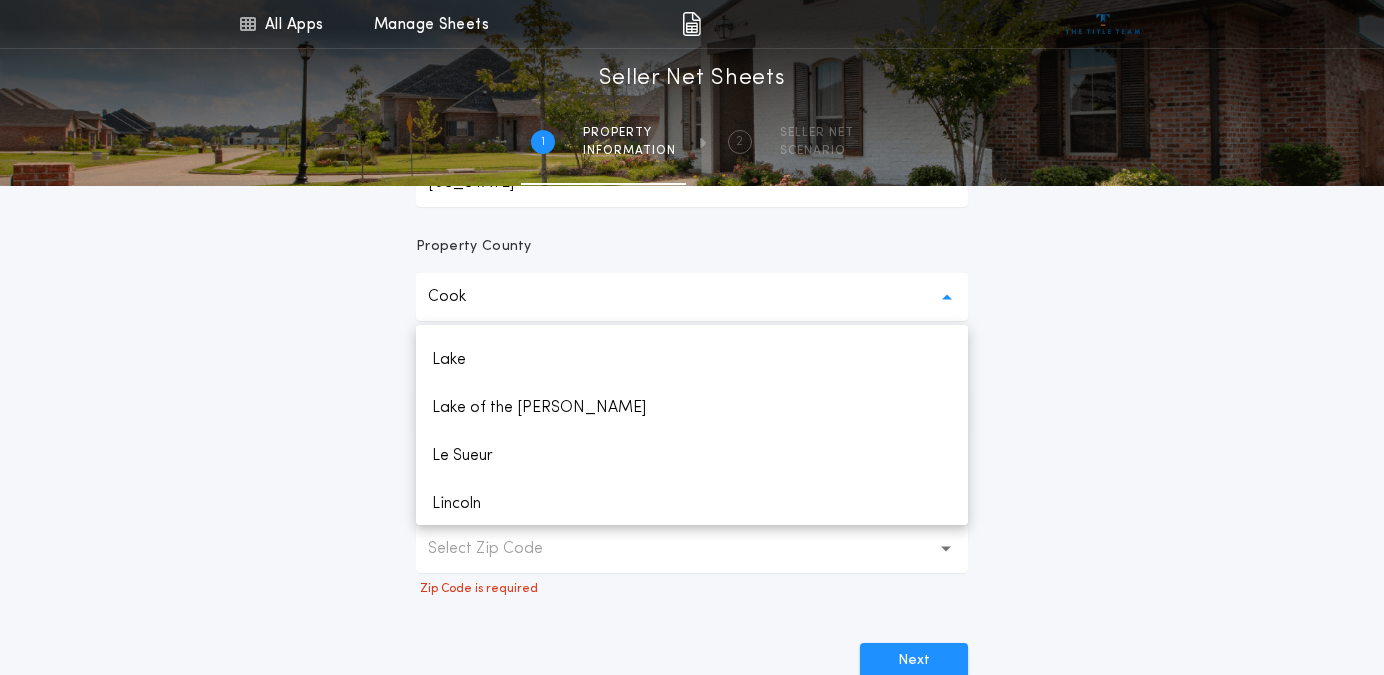 scroll, scrollTop: 1764, scrollLeft: 0, axis: vertical 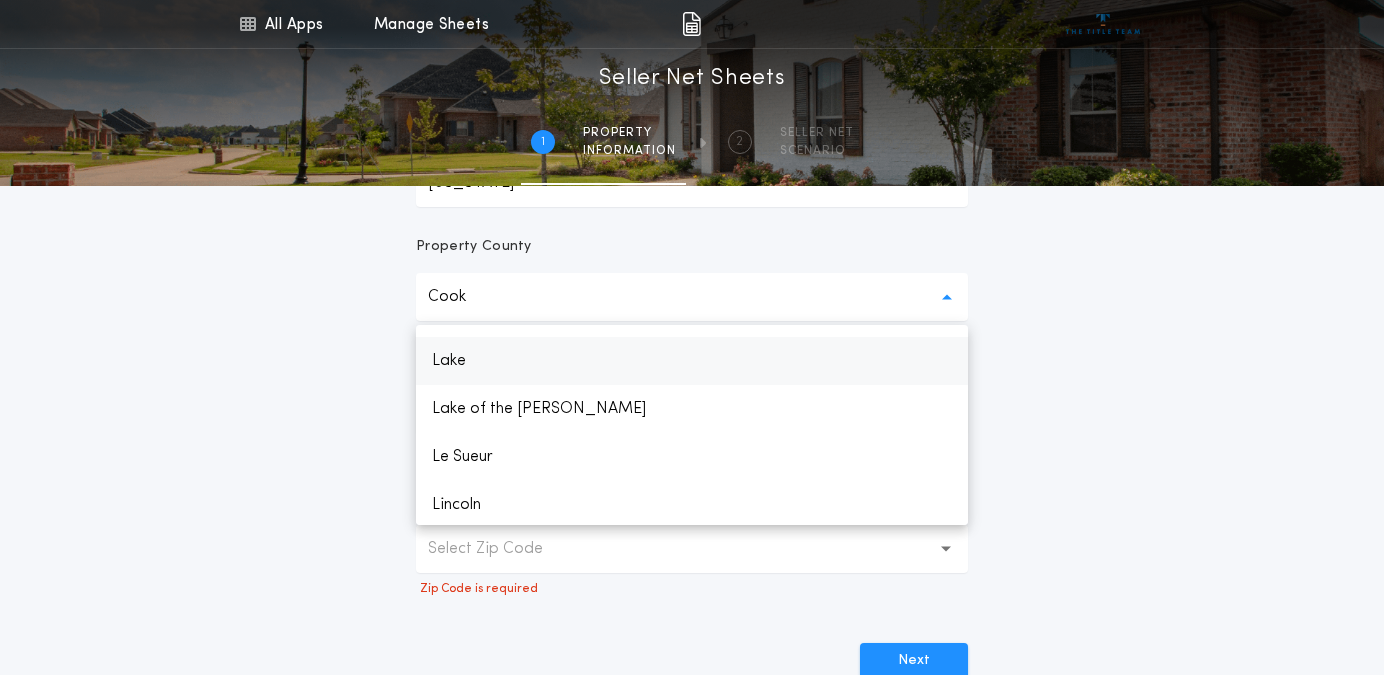 click on "Lake" at bounding box center (692, 361) 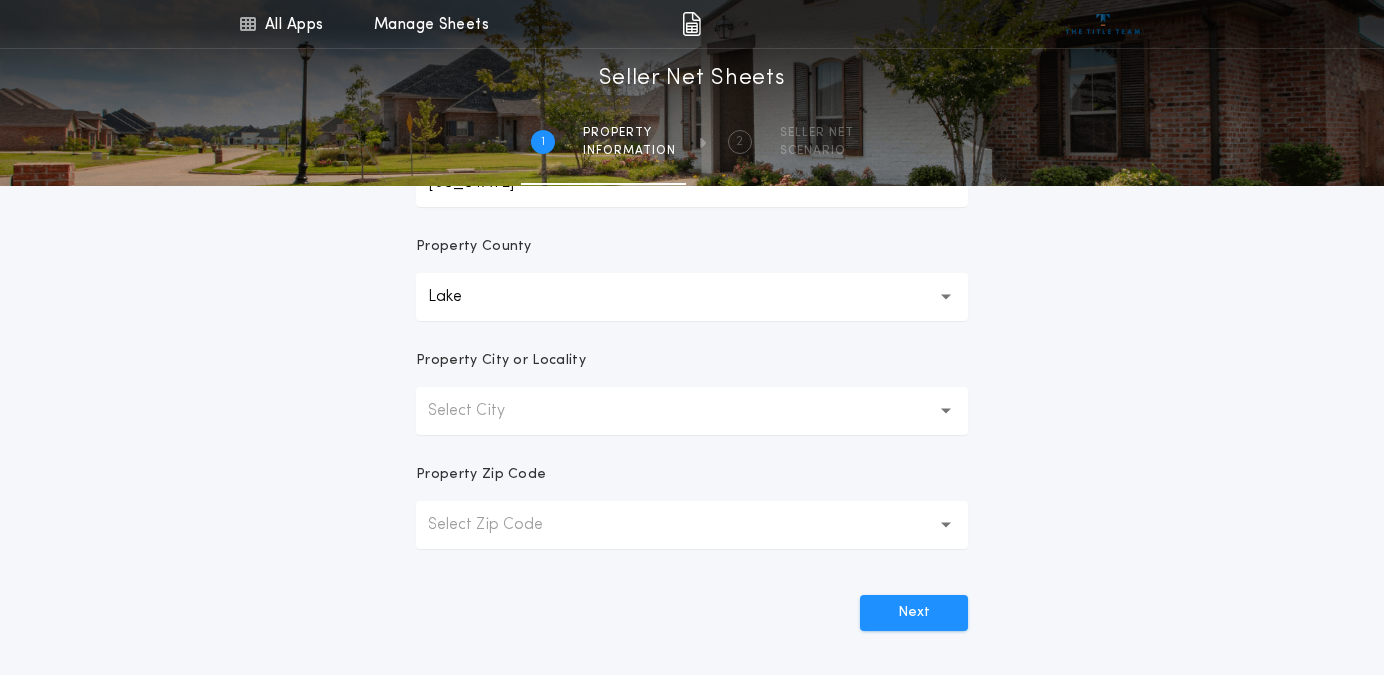 click on "Select City" at bounding box center (482, 411) 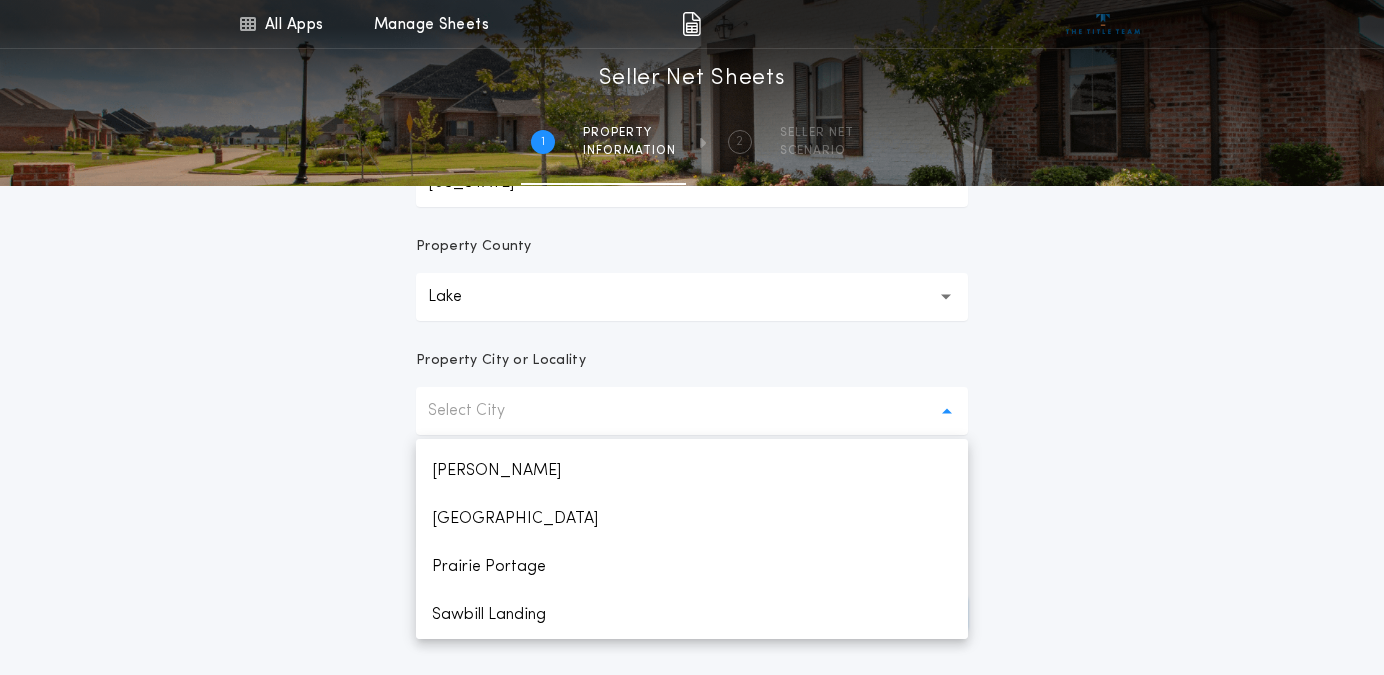 scroll, scrollTop: 336, scrollLeft: 0, axis: vertical 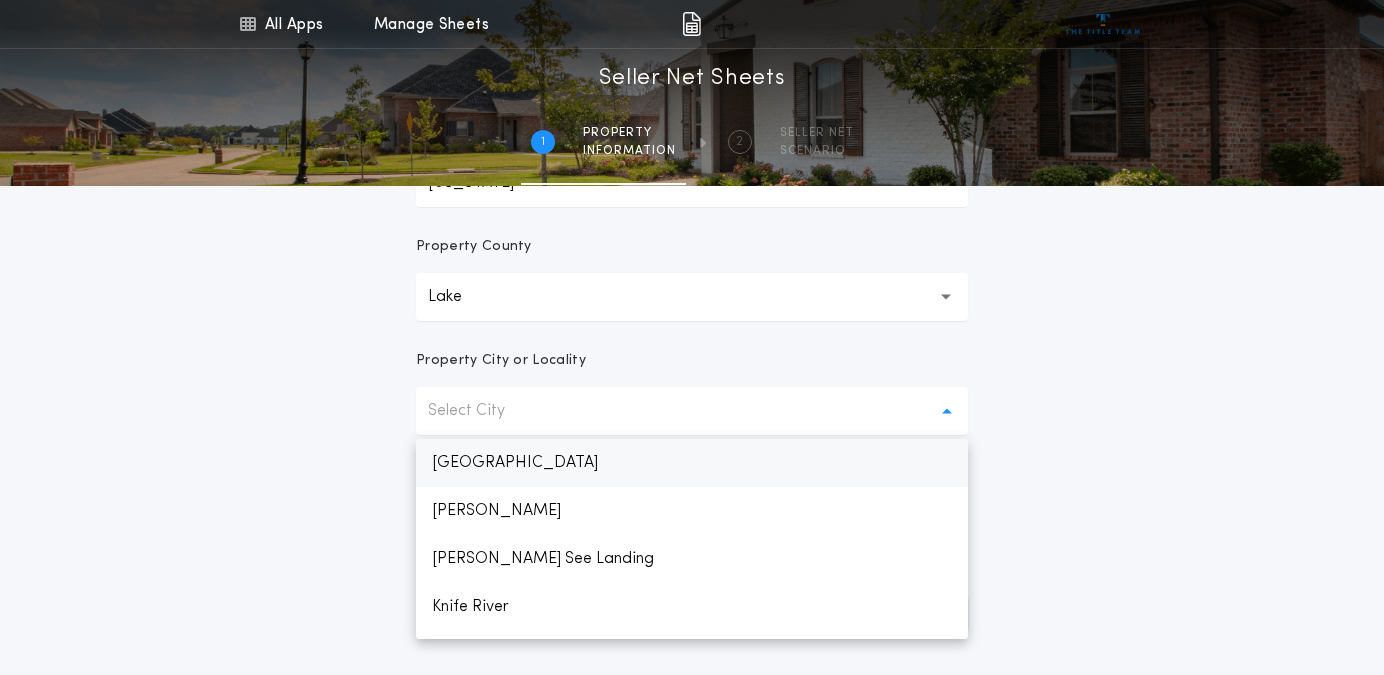 click on "Select City" at bounding box center [482, 411] 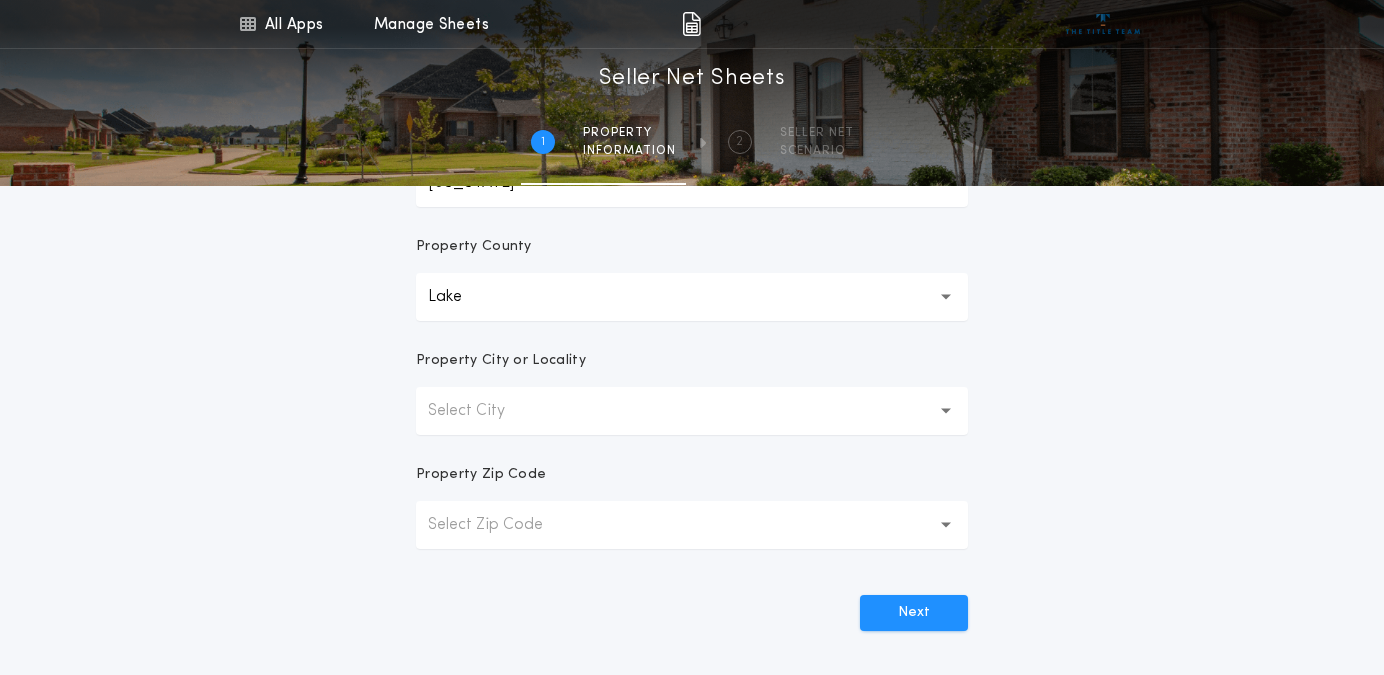 type 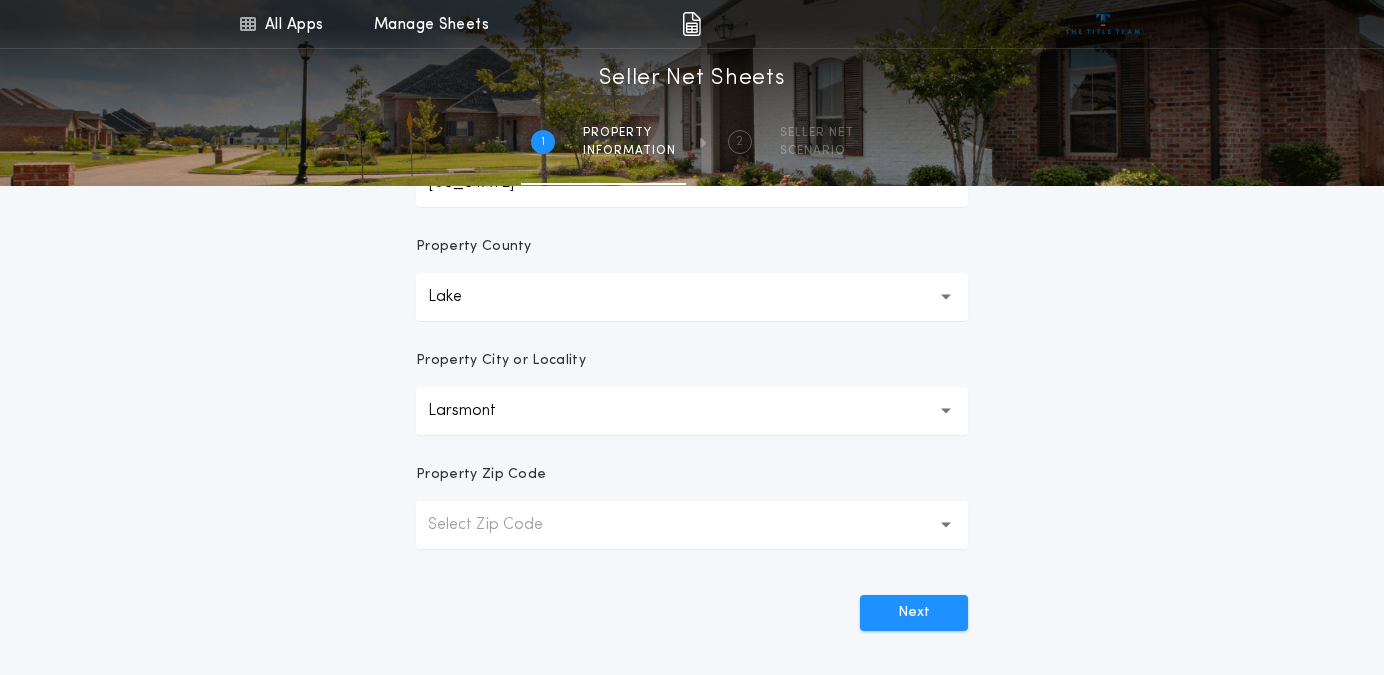 click on "Larsmont" at bounding box center [692, 411] 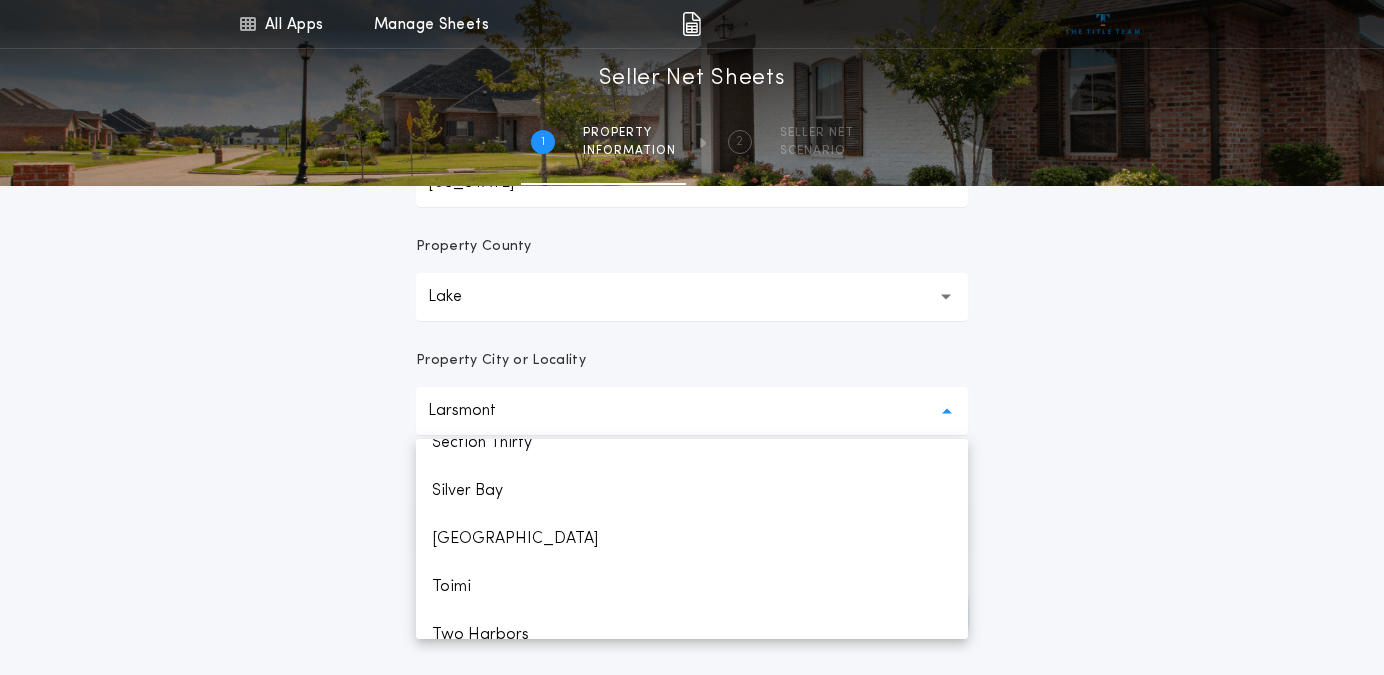 scroll, scrollTop: 943, scrollLeft: 0, axis: vertical 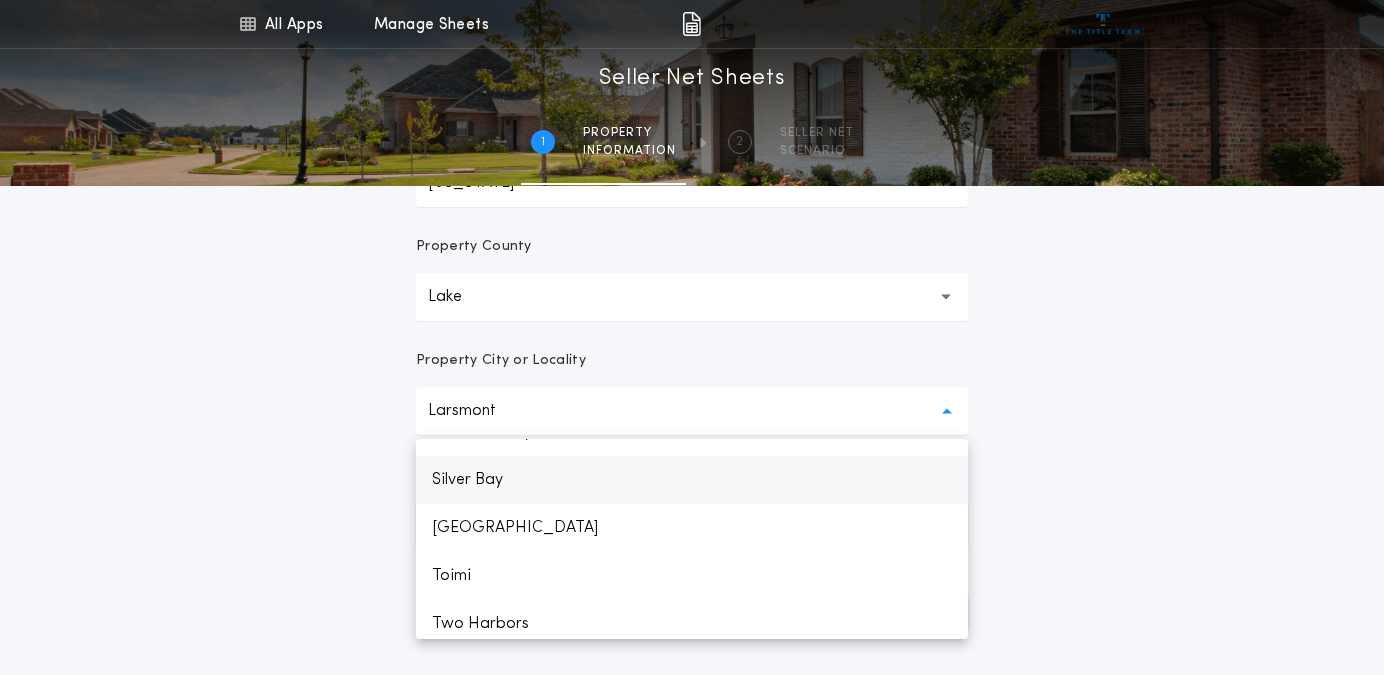 click on "Silver Bay" at bounding box center (692, 480) 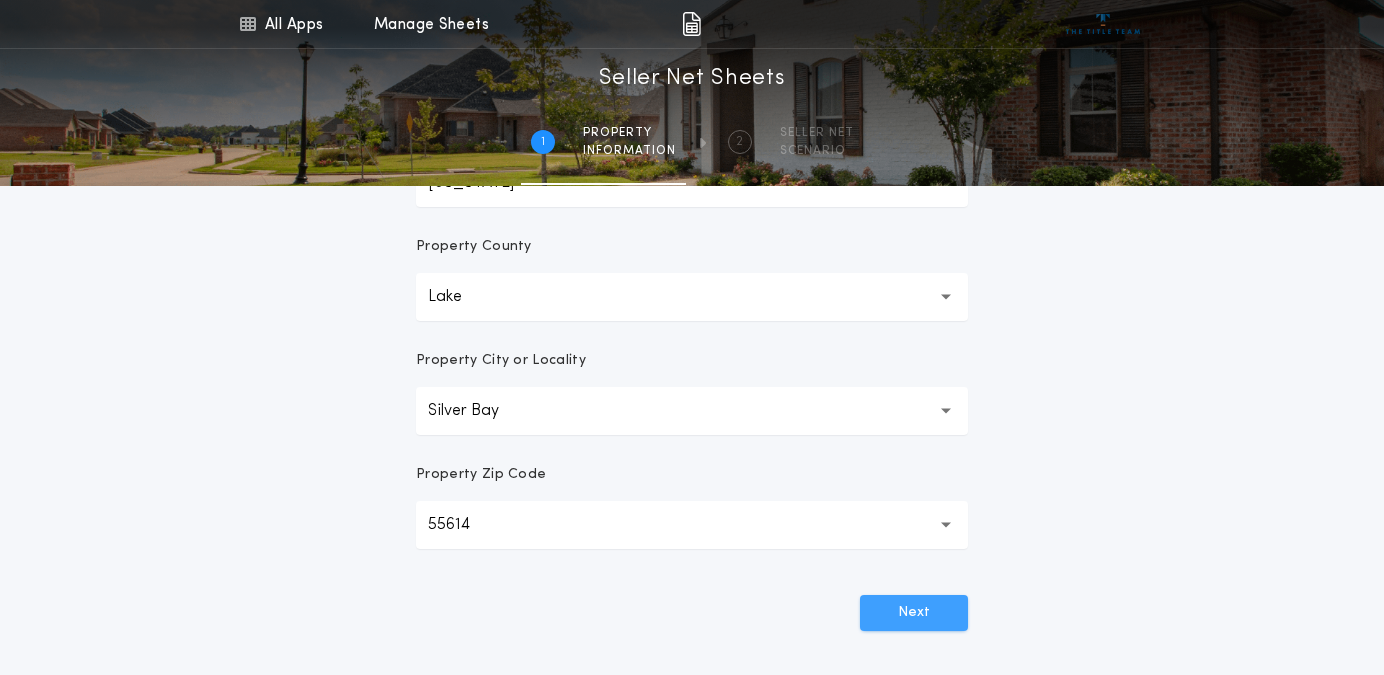click on "Next" at bounding box center [914, 613] 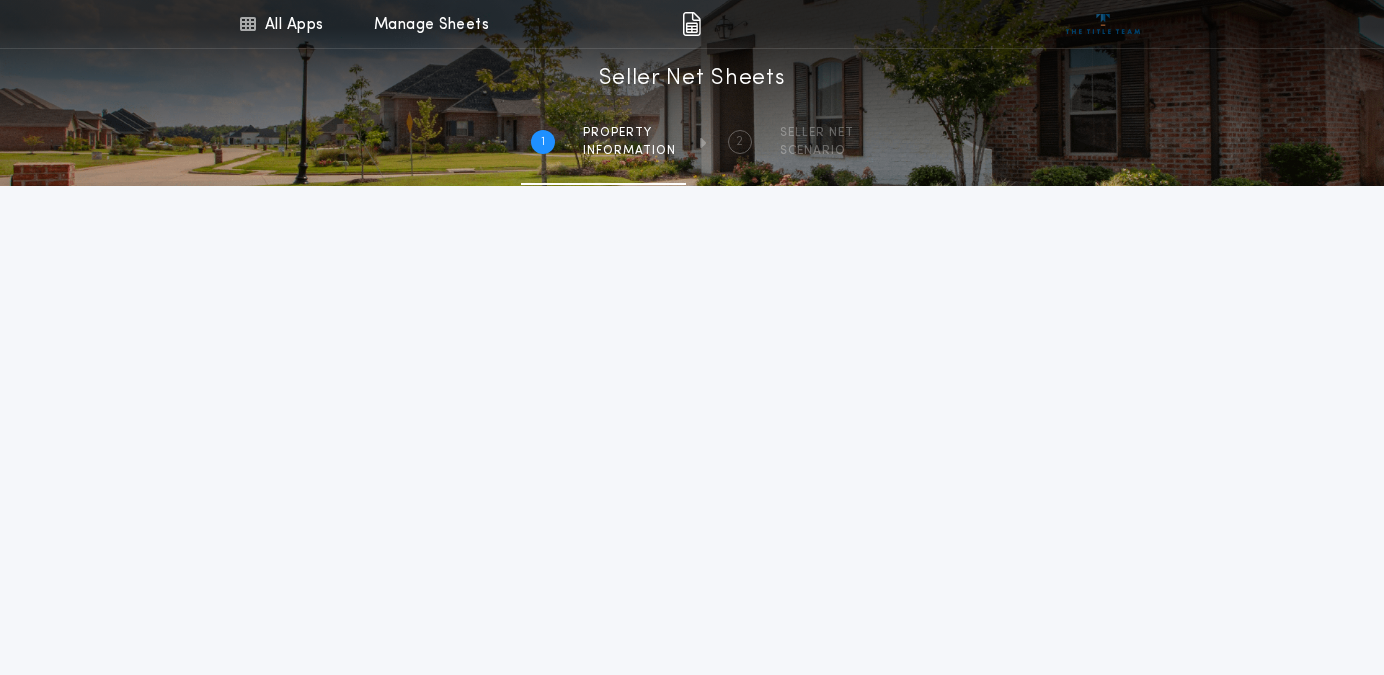 scroll, scrollTop: 471, scrollLeft: 0, axis: vertical 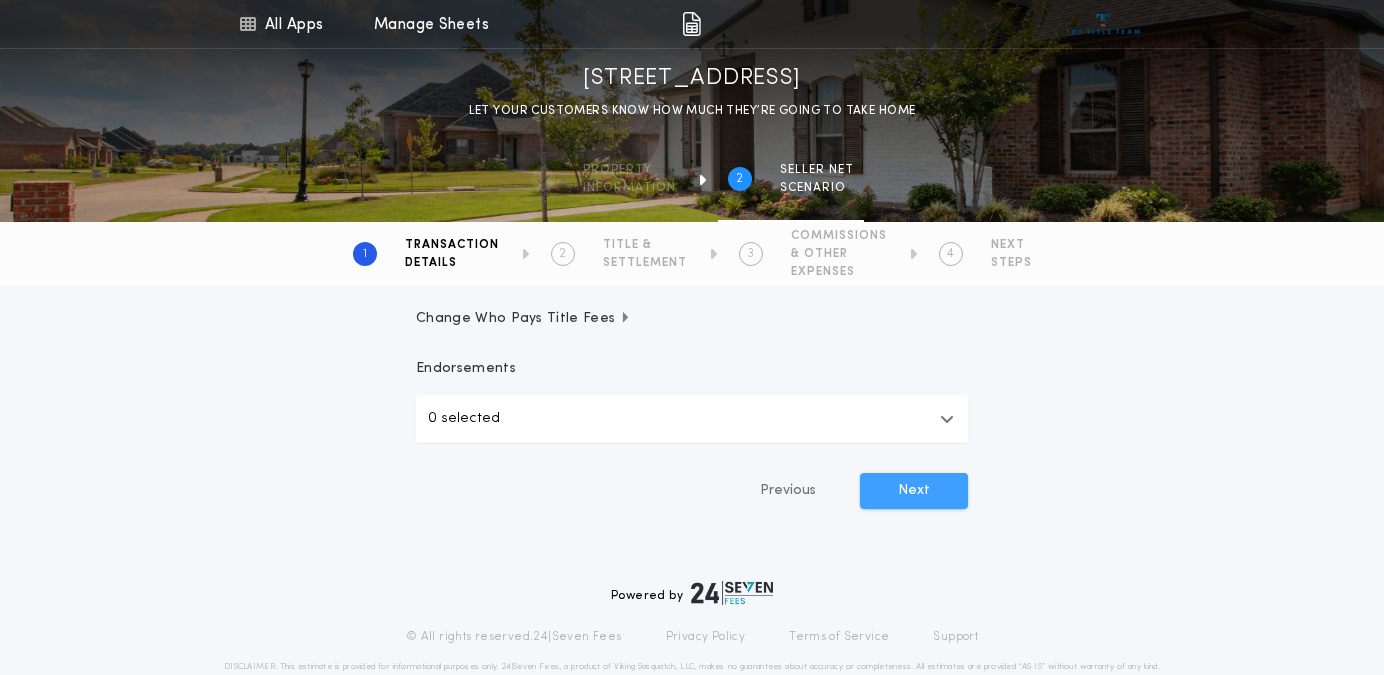 click on "Next" at bounding box center (914, 491) 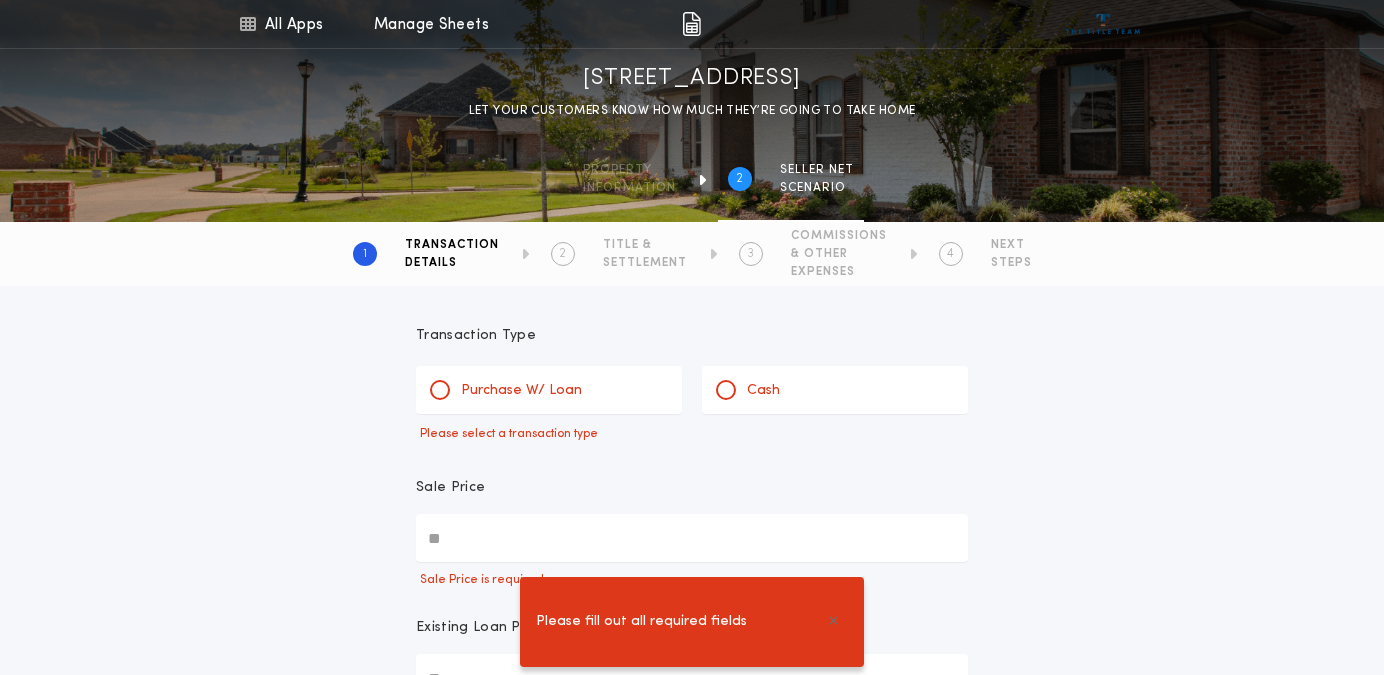 scroll, scrollTop: 0, scrollLeft: 0, axis: both 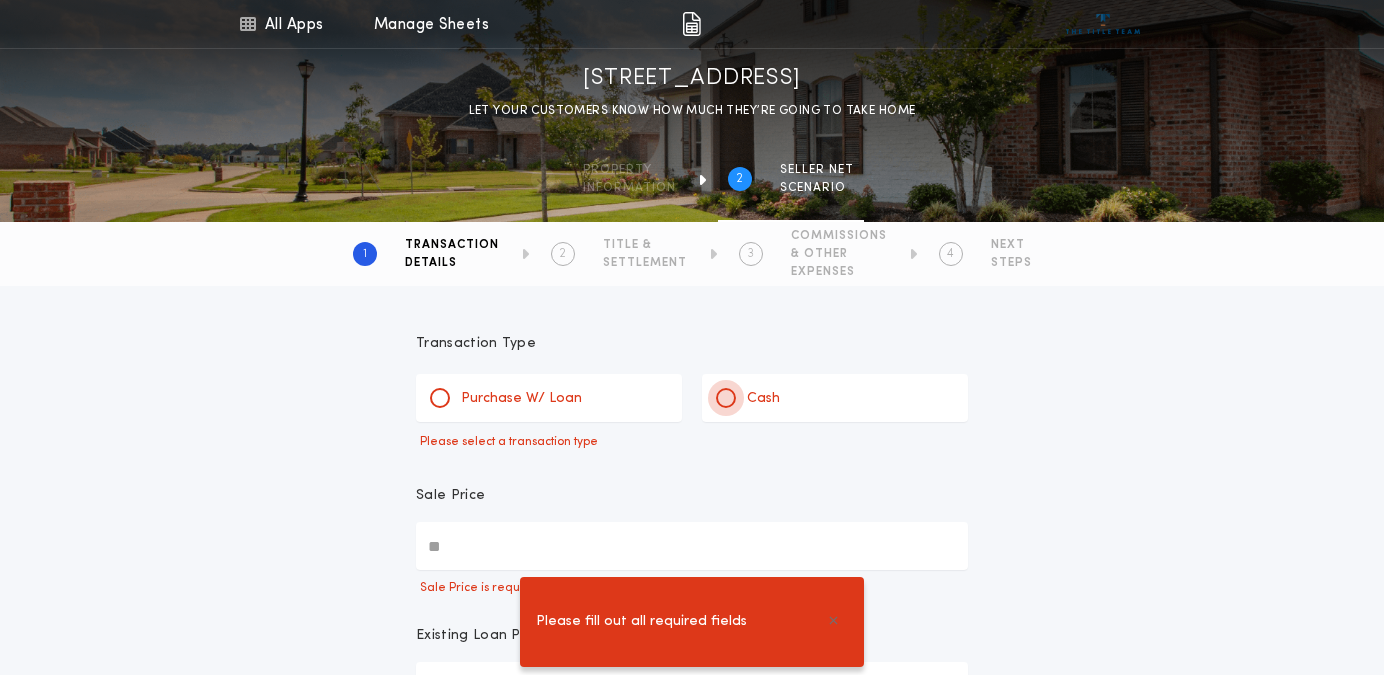 click at bounding box center (726, 398) 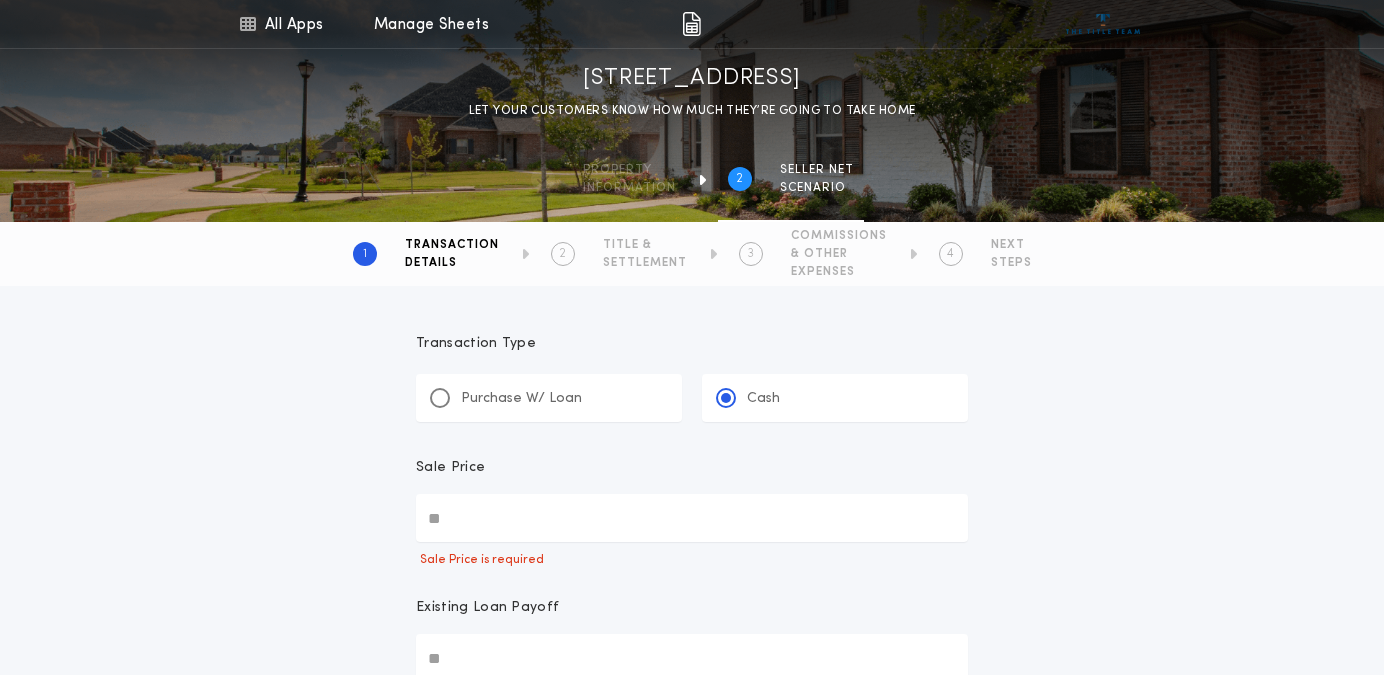 click on "Sale Price" at bounding box center (692, 518) 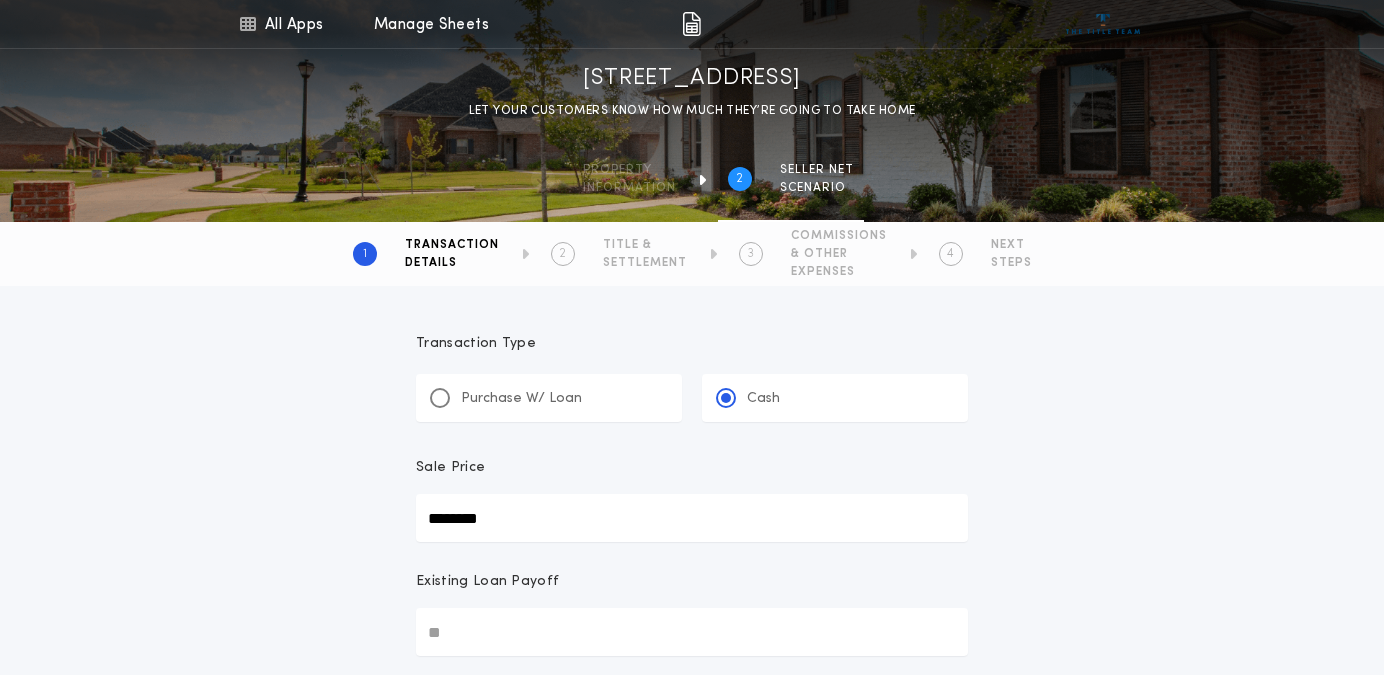 type on "********" 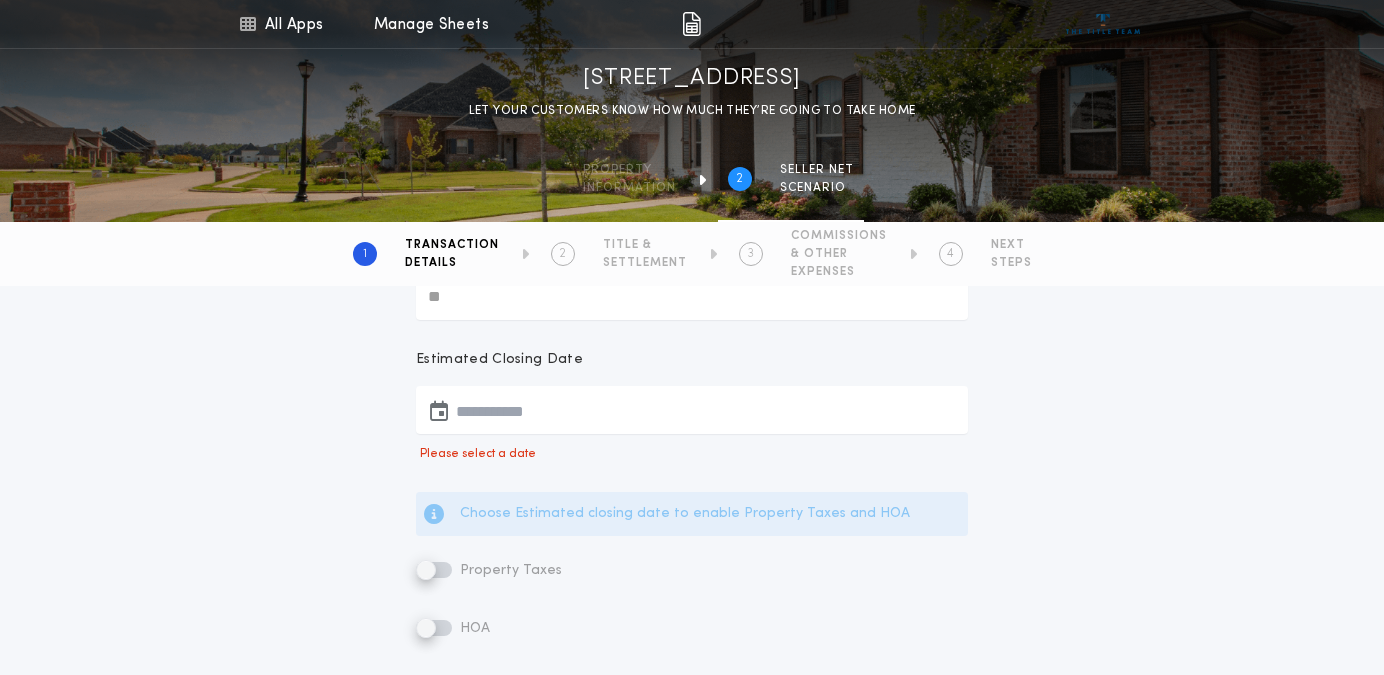 scroll, scrollTop: 354, scrollLeft: 0, axis: vertical 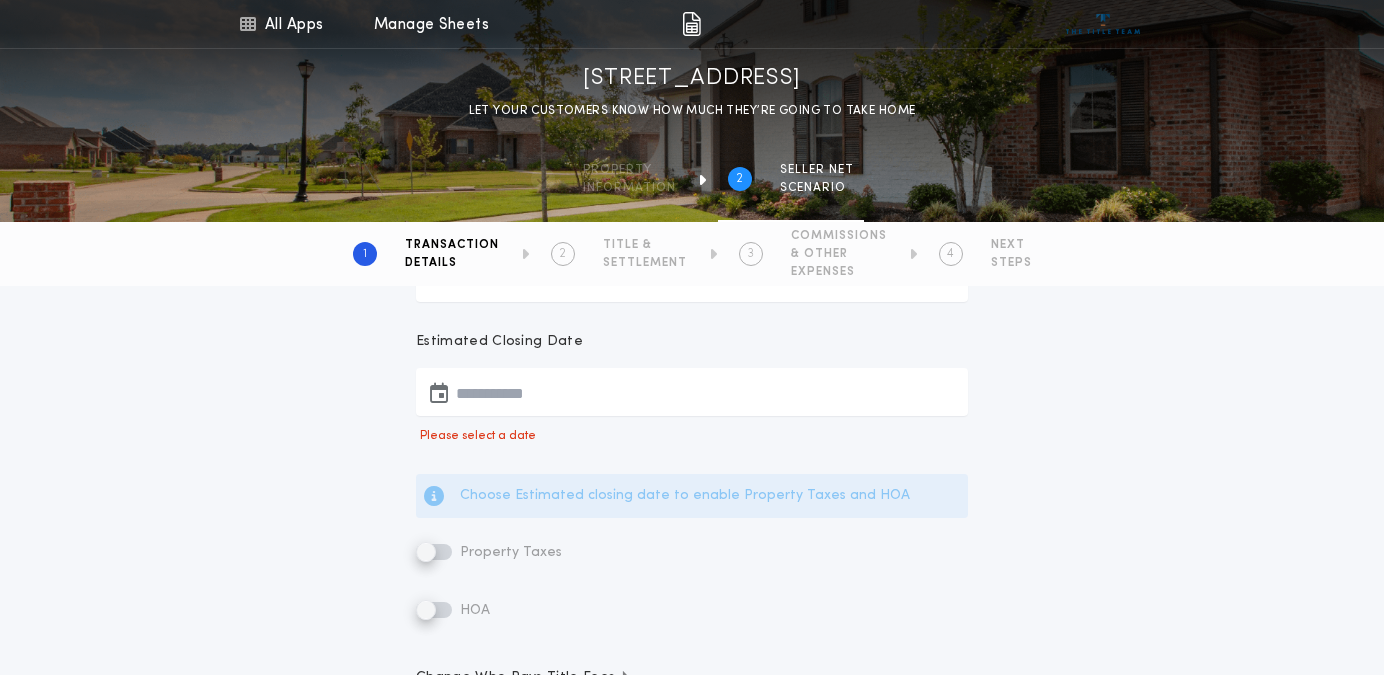 click at bounding box center (692, 392) 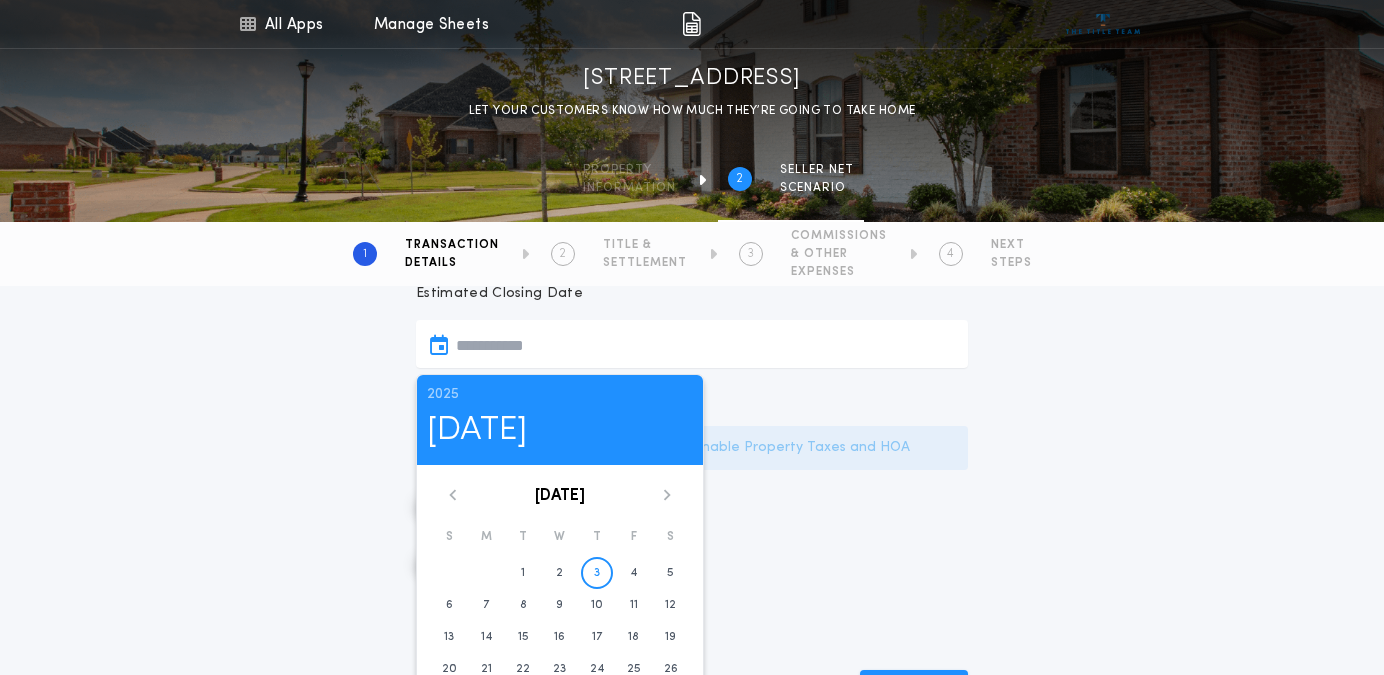 scroll, scrollTop: 408, scrollLeft: 0, axis: vertical 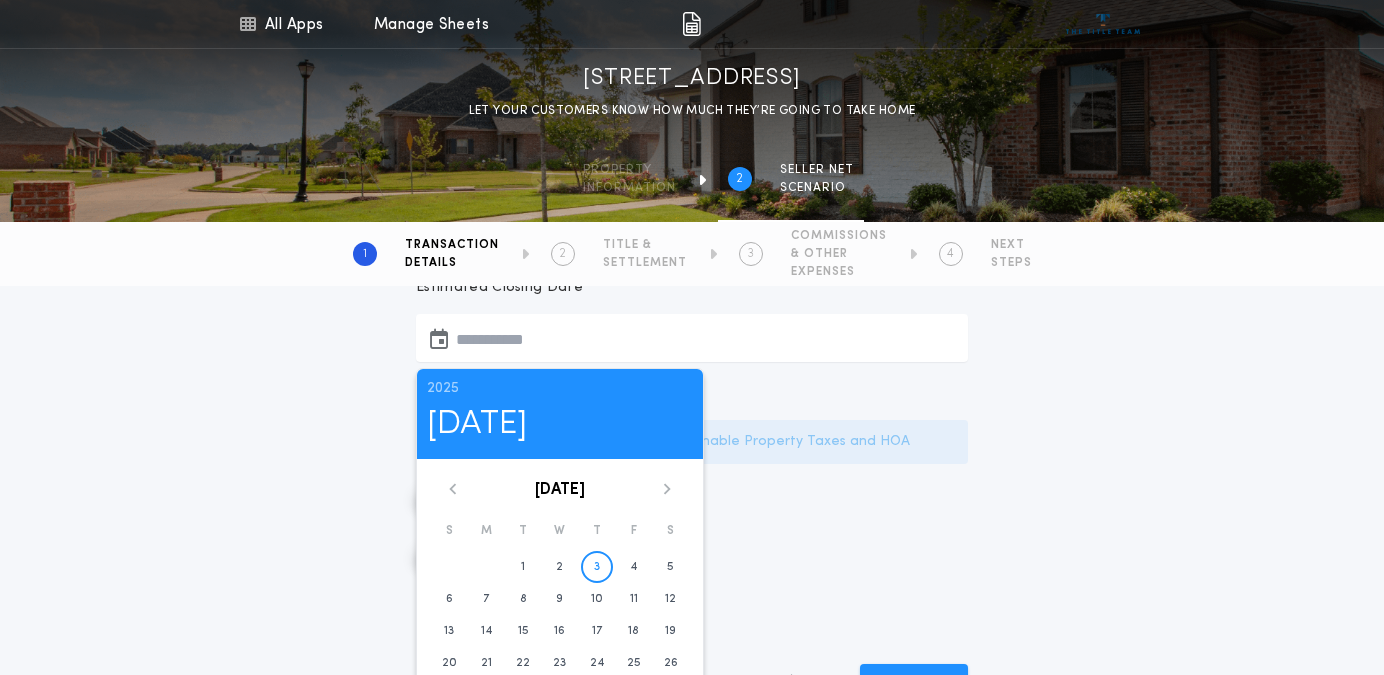 click 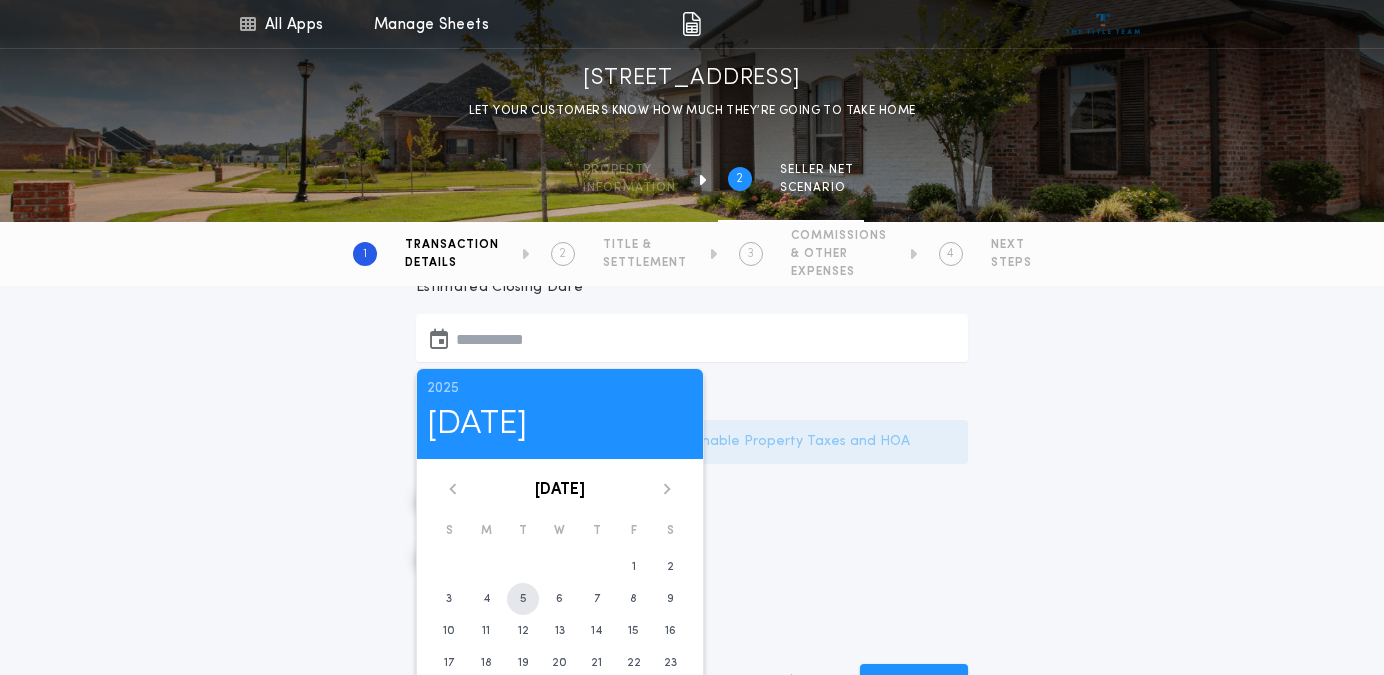 click on "5" at bounding box center [523, 599] 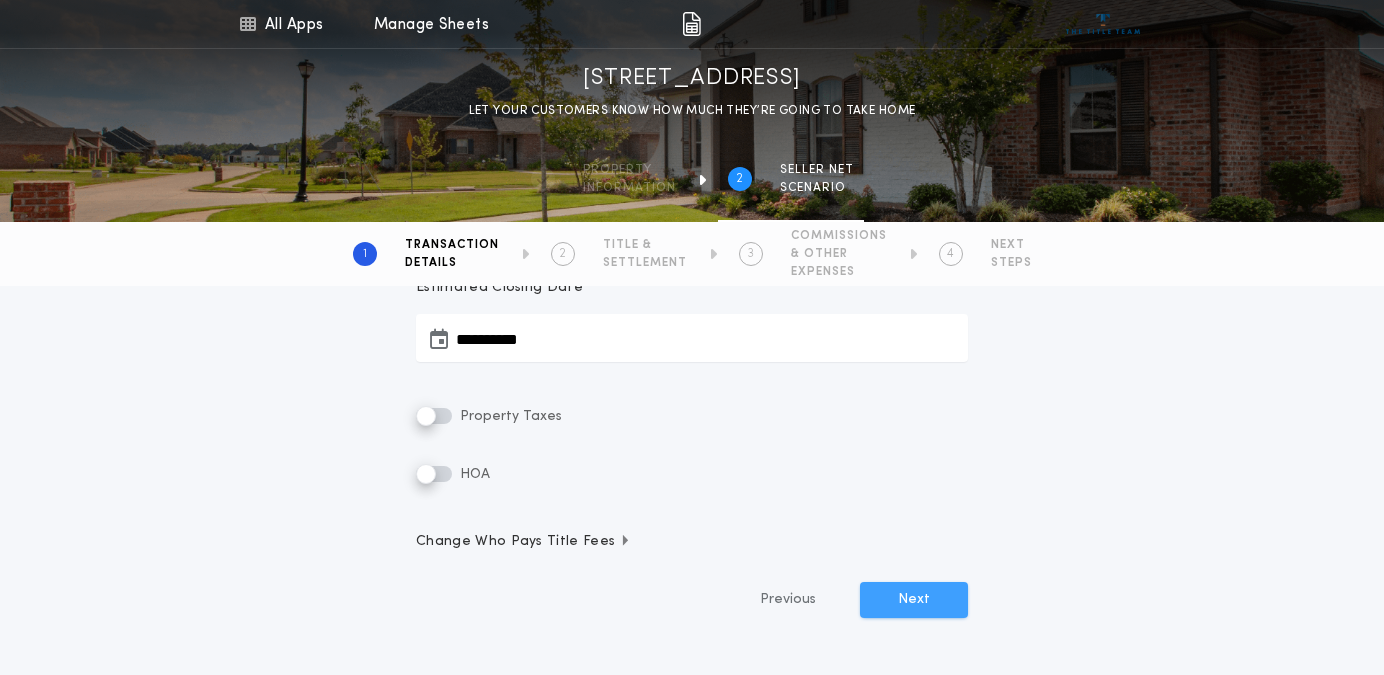 click on "Next" at bounding box center (914, 600) 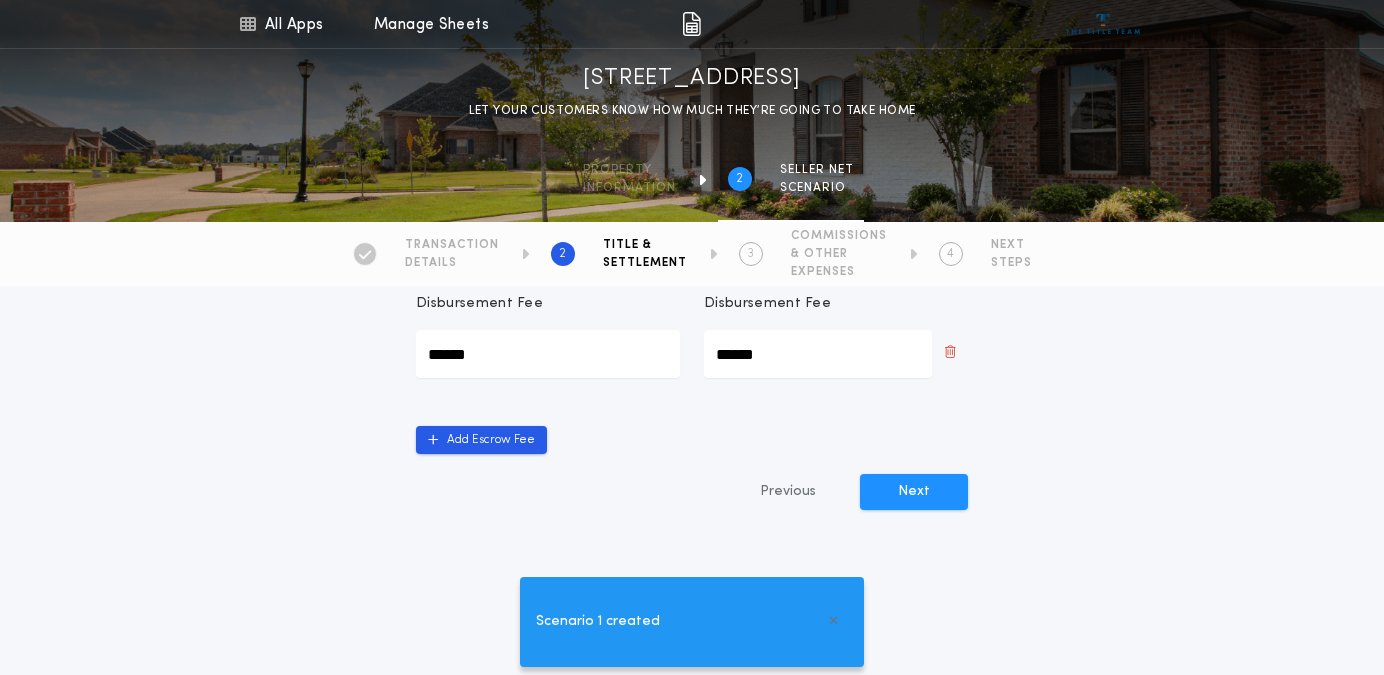scroll, scrollTop: 1023, scrollLeft: 0, axis: vertical 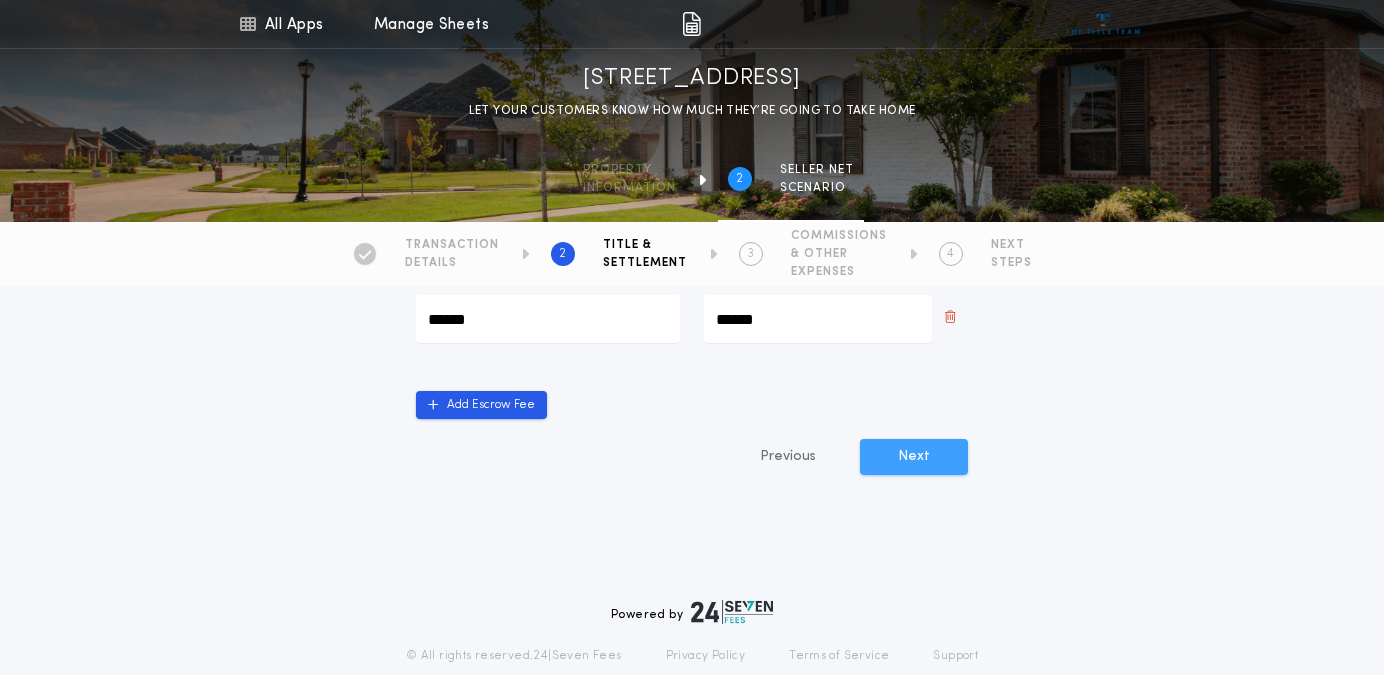 click on "Next" at bounding box center [914, 457] 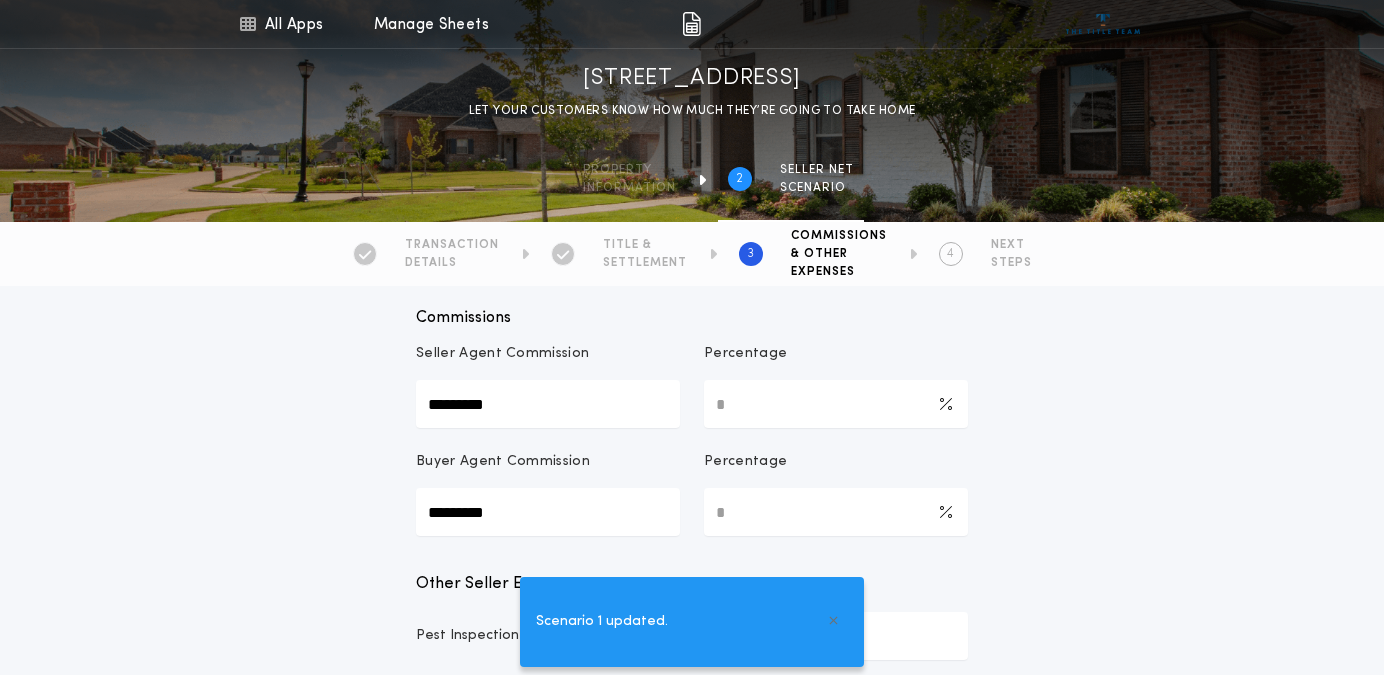 scroll, scrollTop: 285, scrollLeft: 0, axis: vertical 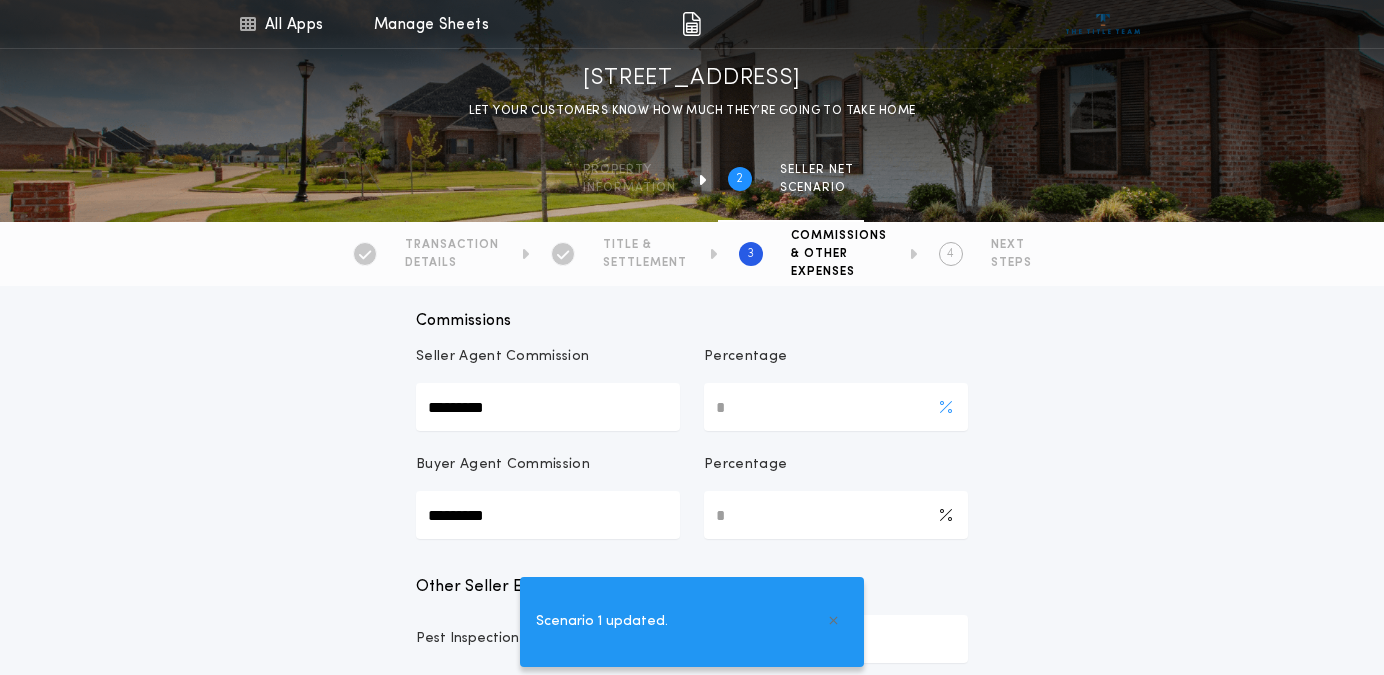 click on "*" at bounding box center (836, 407) 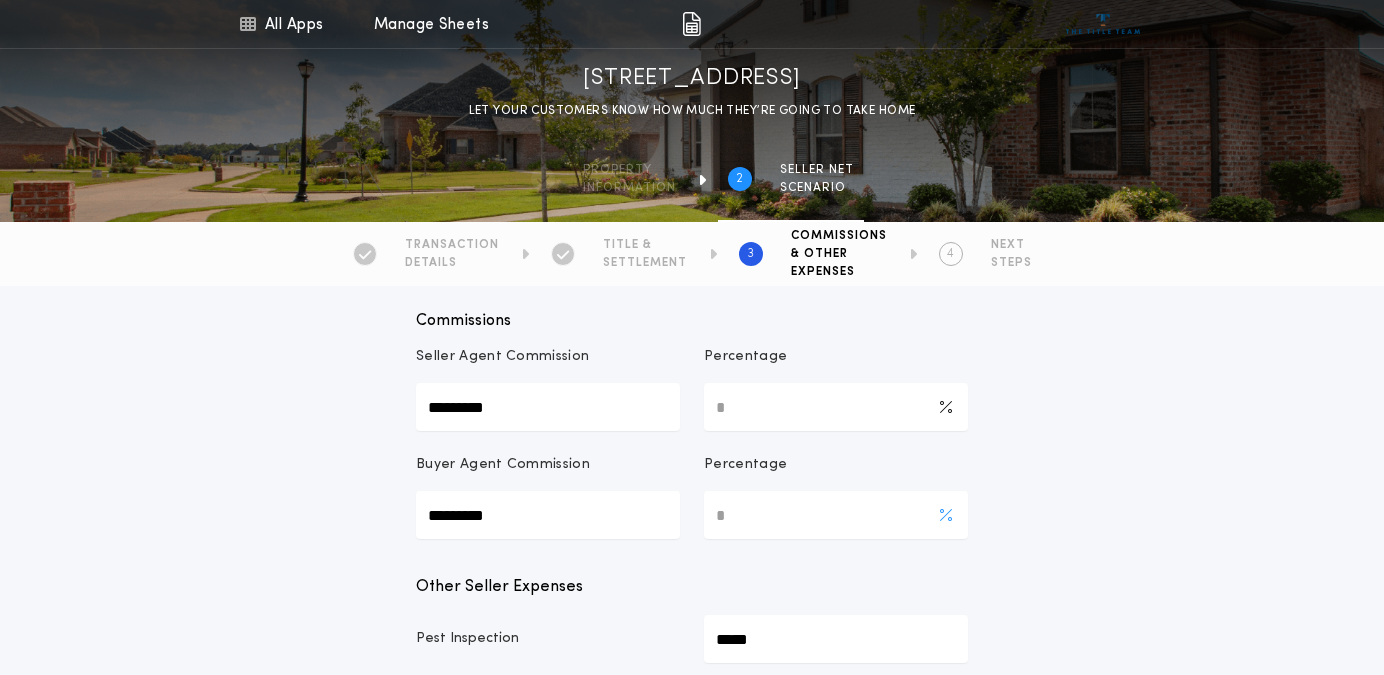 type on "***" 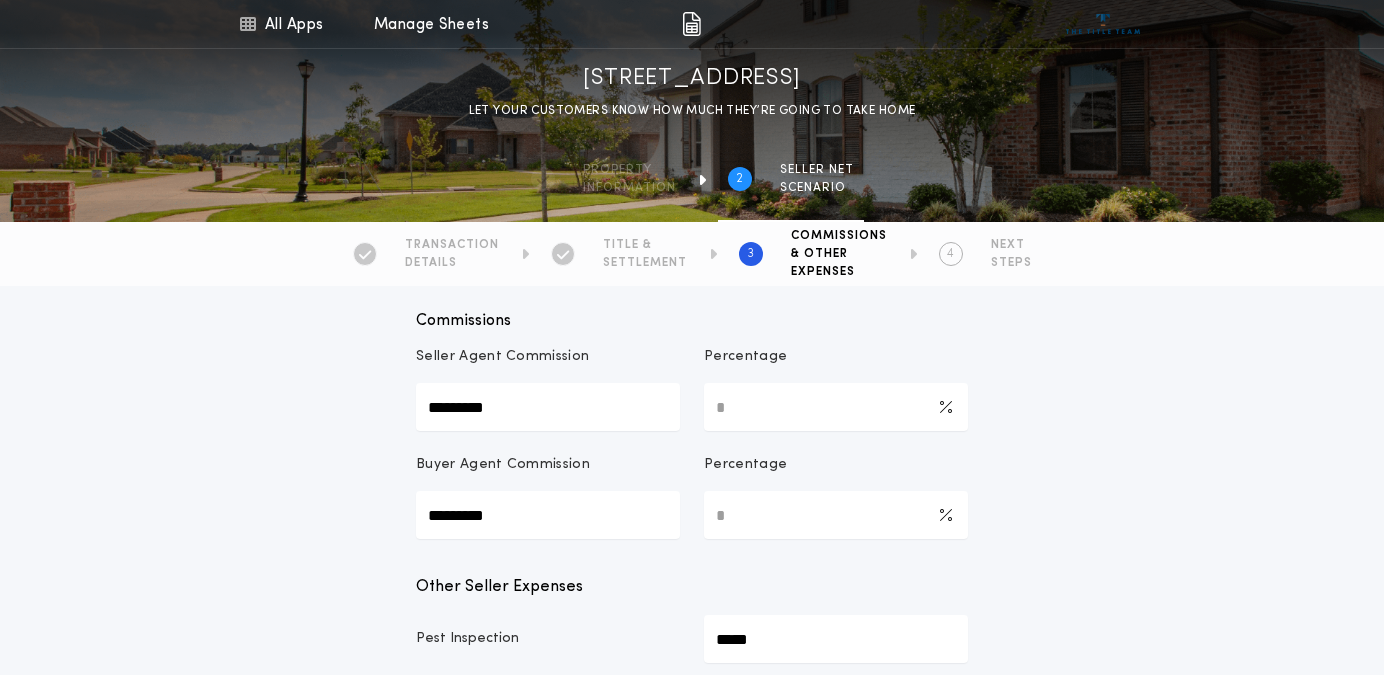 type on "***" 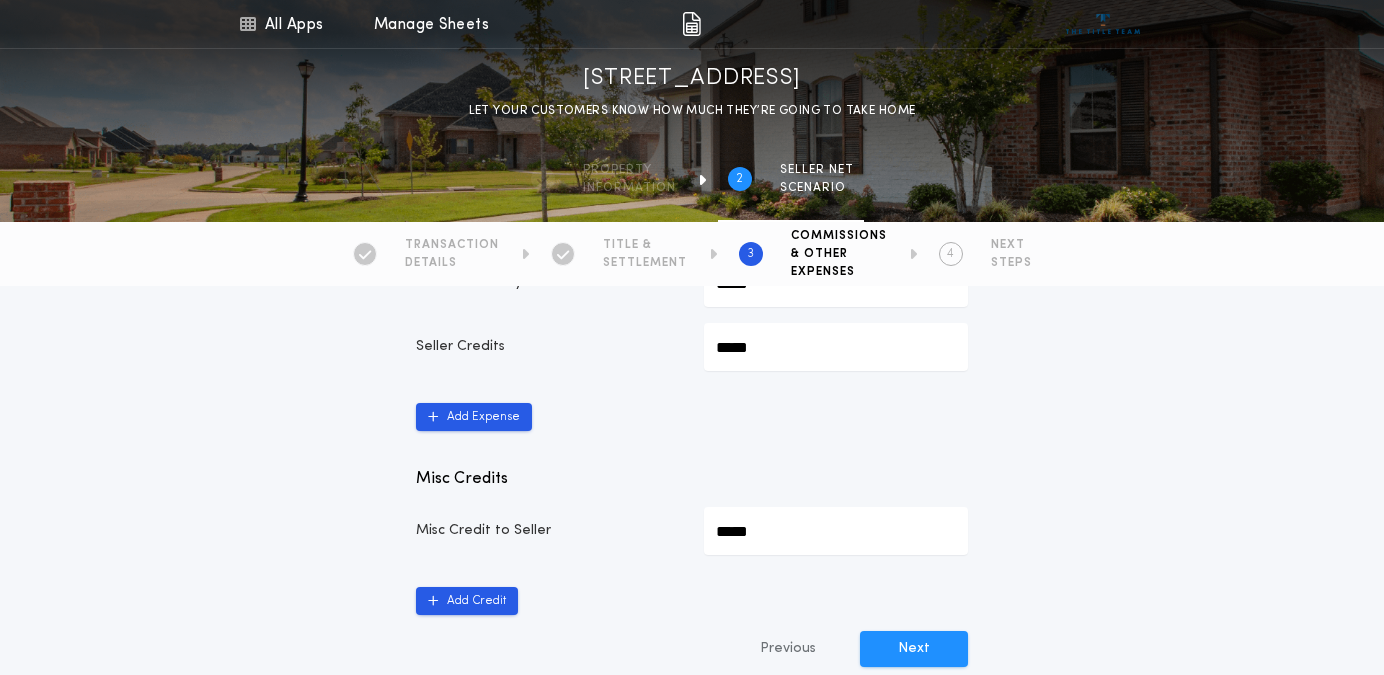 scroll, scrollTop: 1042, scrollLeft: 0, axis: vertical 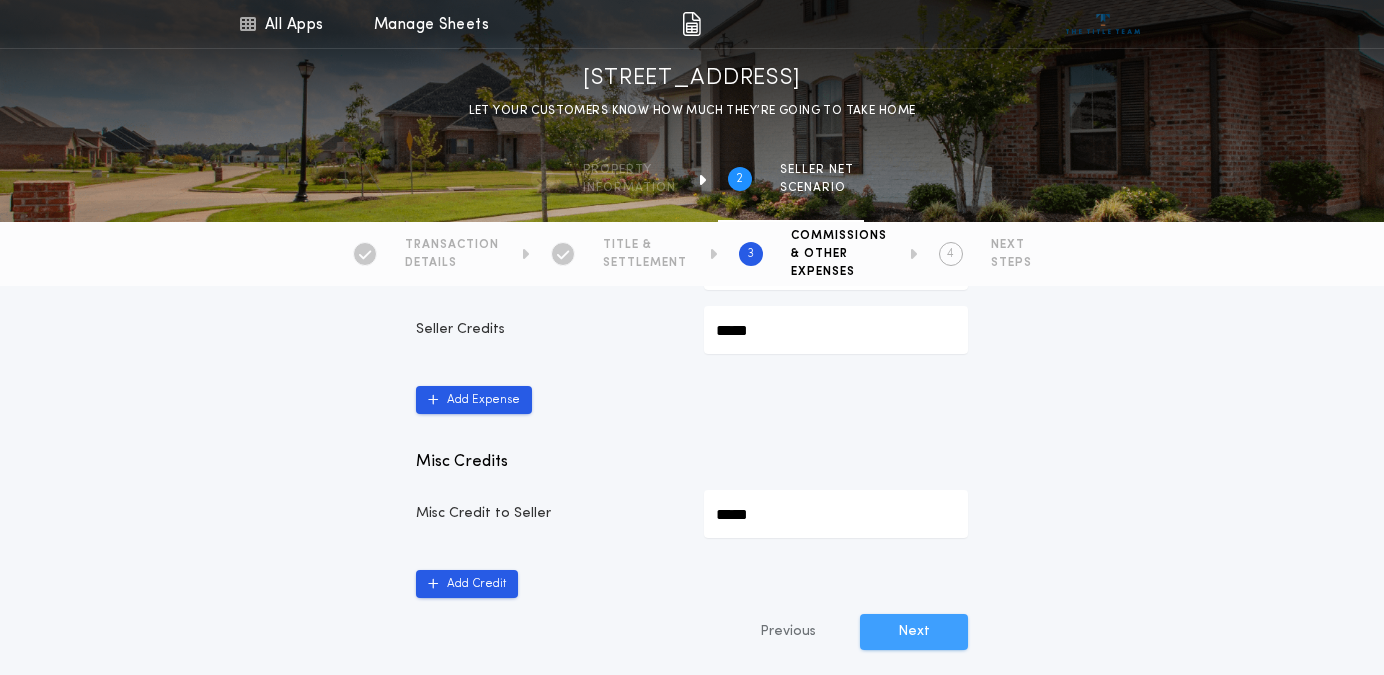 click on "Next" at bounding box center (914, 632) 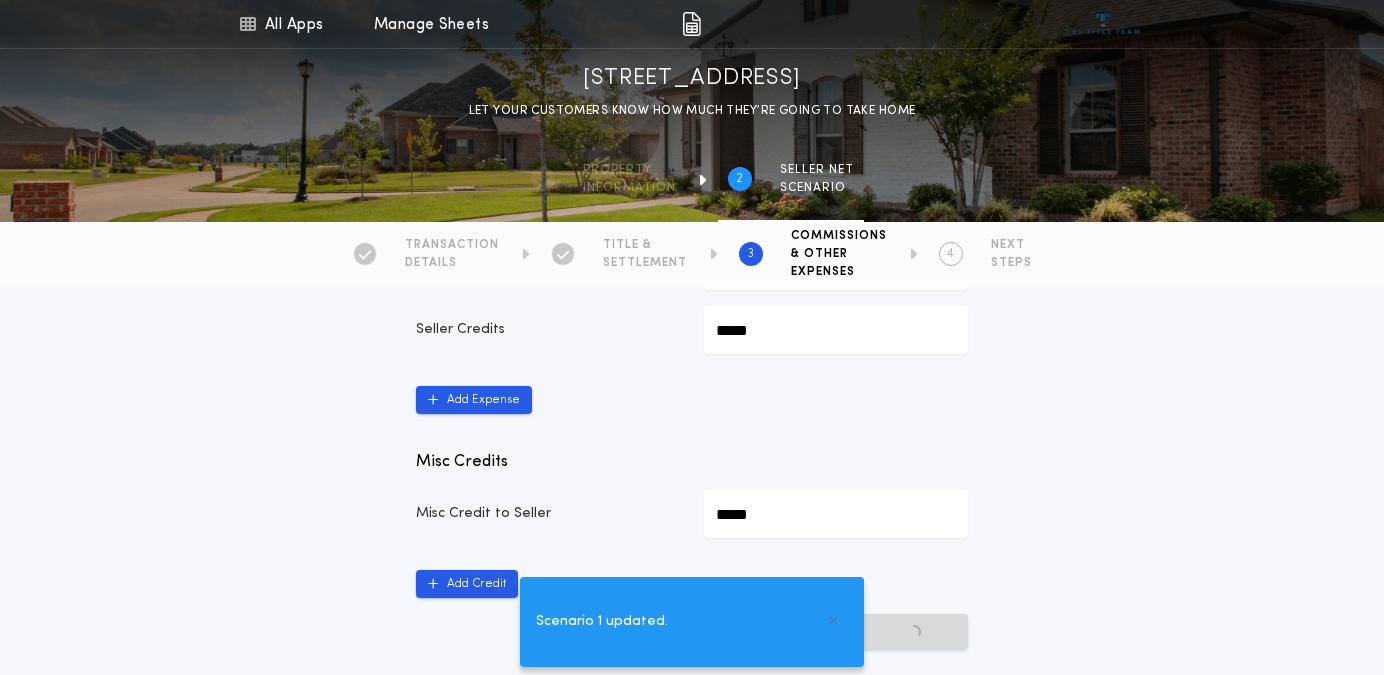scroll, scrollTop: 0, scrollLeft: 0, axis: both 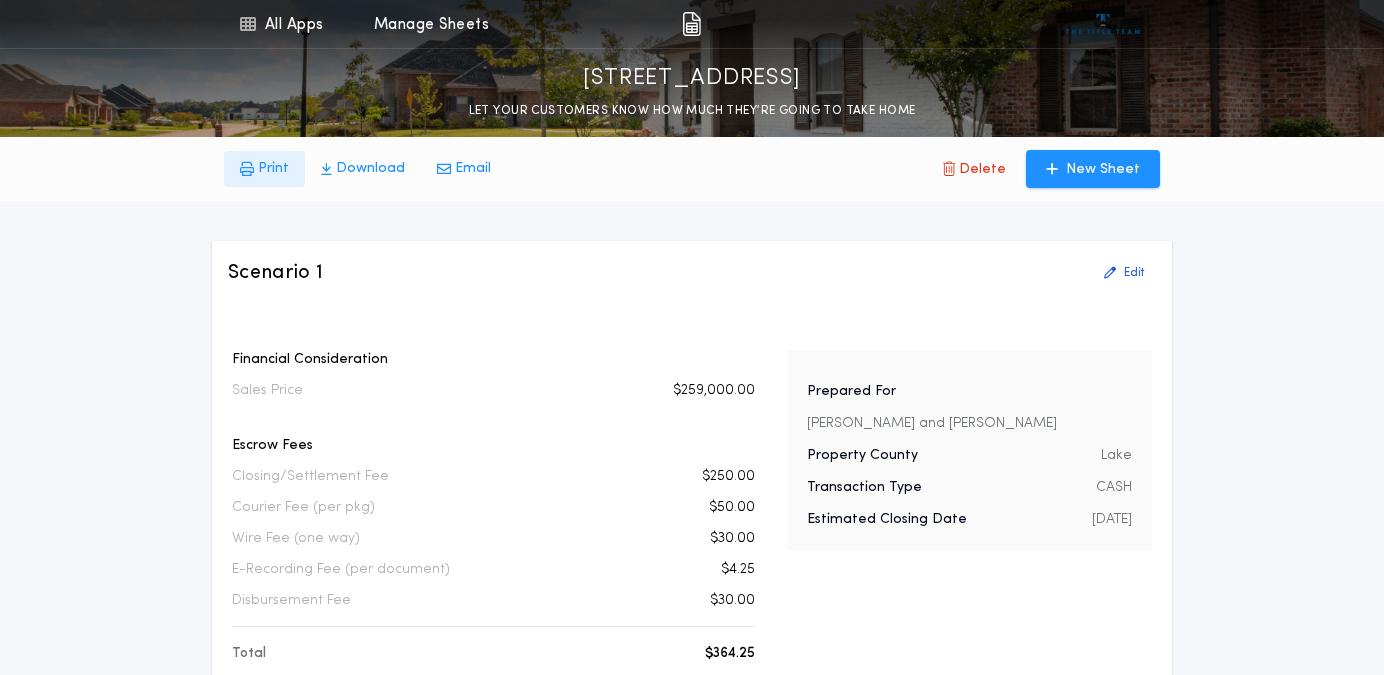 click on "Print" at bounding box center [273, 169] 